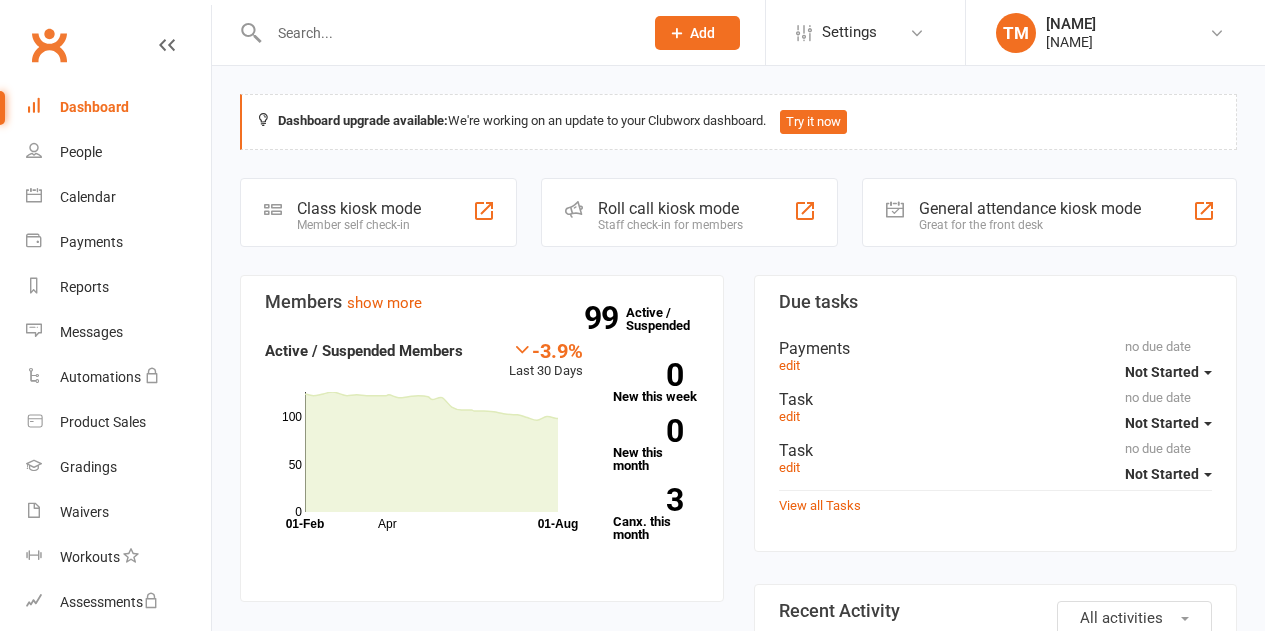 scroll, scrollTop: 0, scrollLeft: 0, axis: both 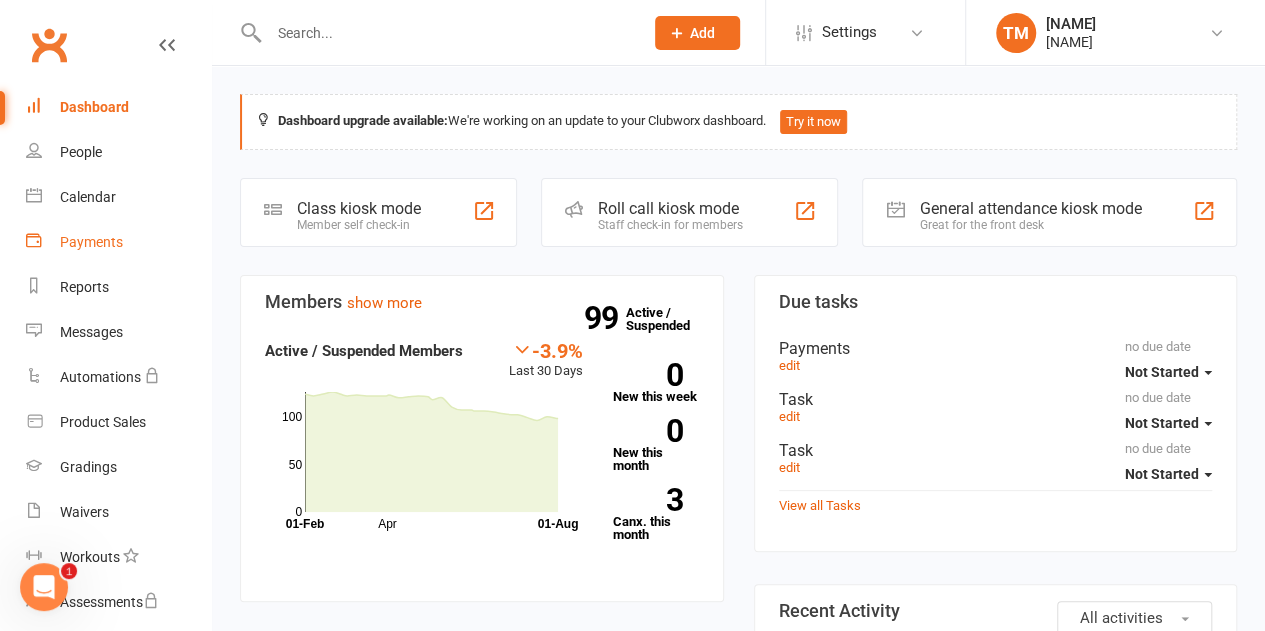 click on "Payments" at bounding box center [91, 242] 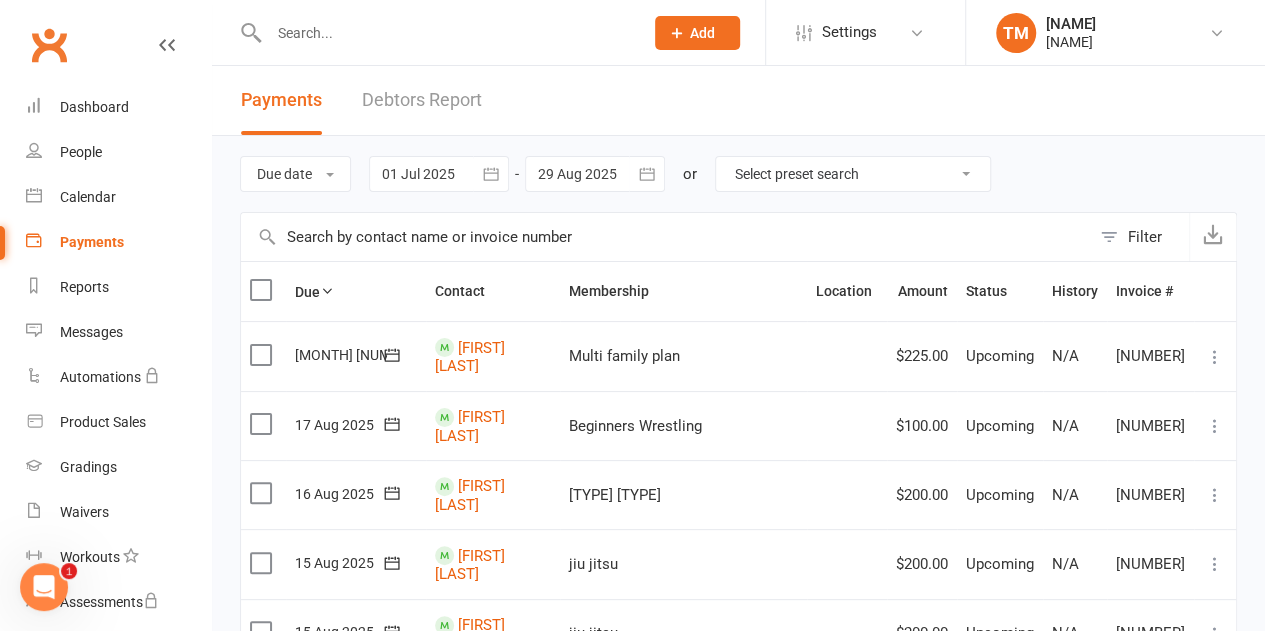 click at bounding box center [446, 33] 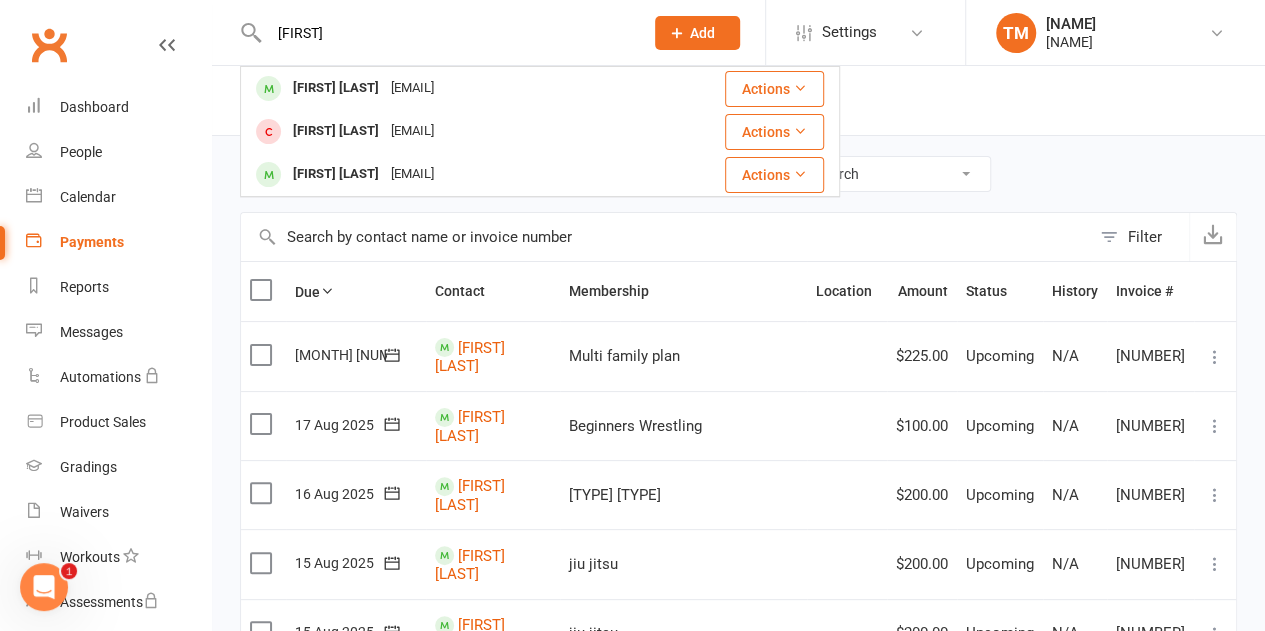 type on "[FIRST]" 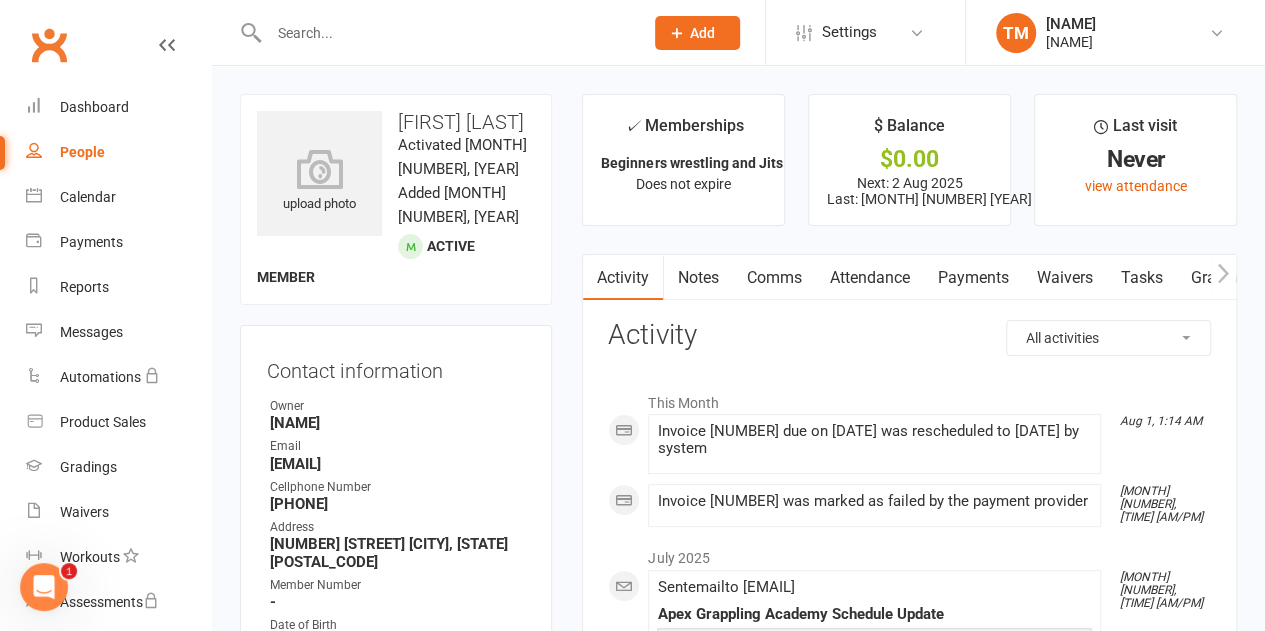 click on "Payments" at bounding box center (972, 278) 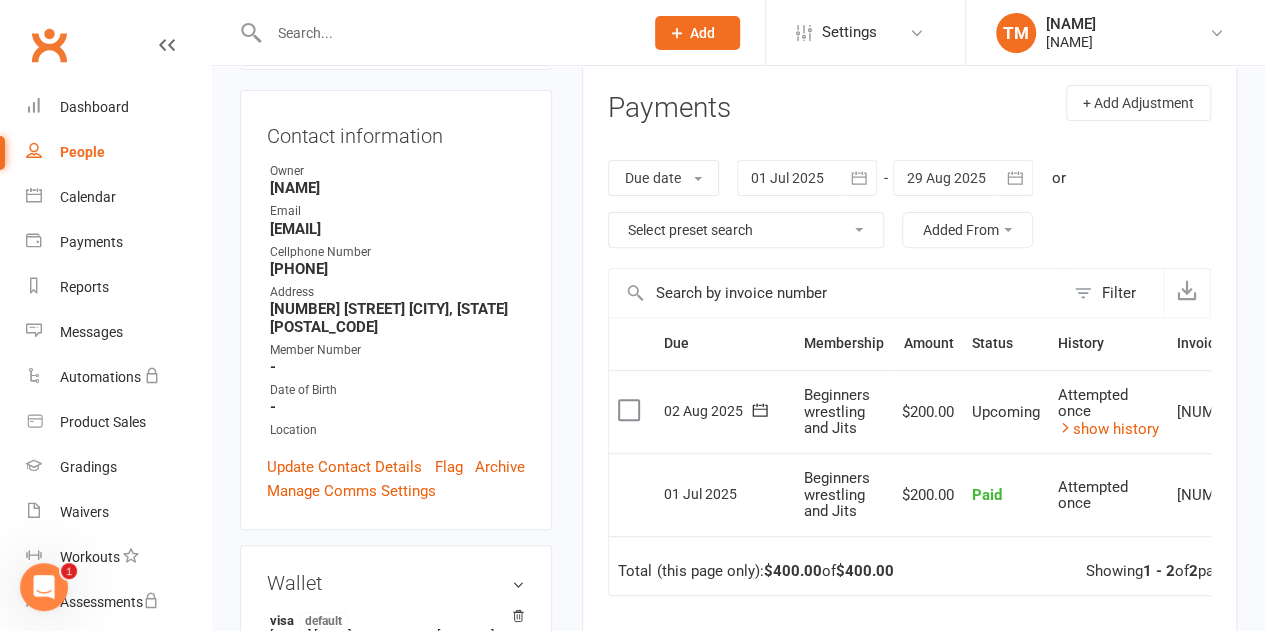 scroll, scrollTop: 247, scrollLeft: 0, axis: vertical 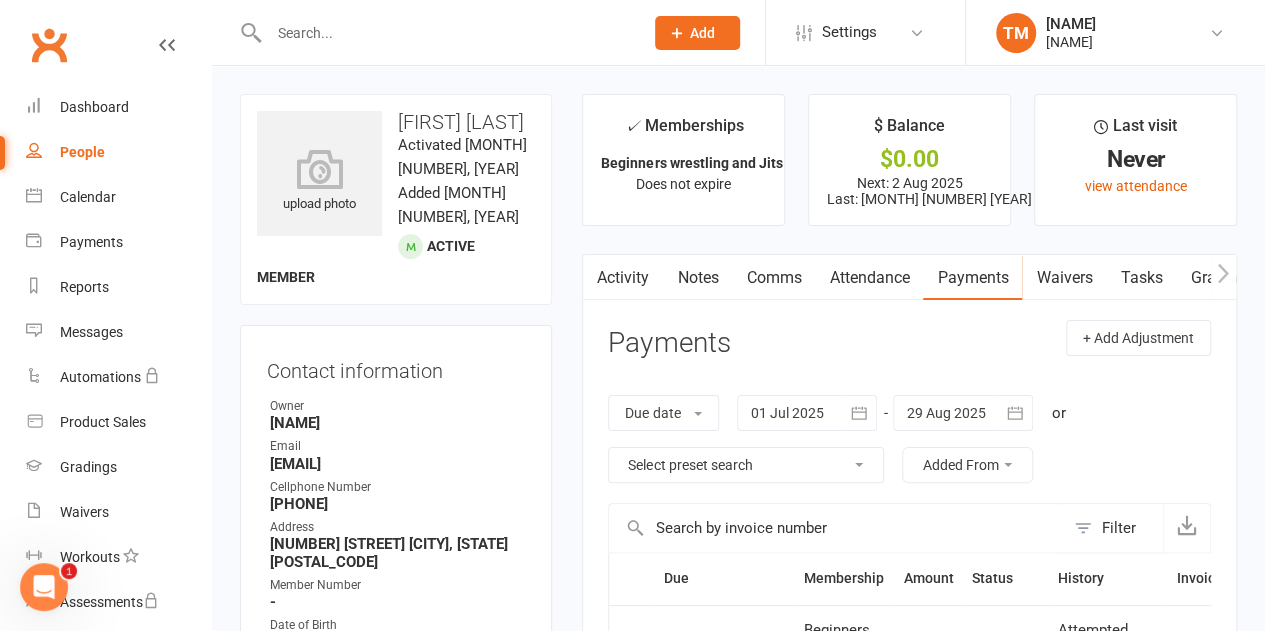 click on "Activity" at bounding box center (623, 278) 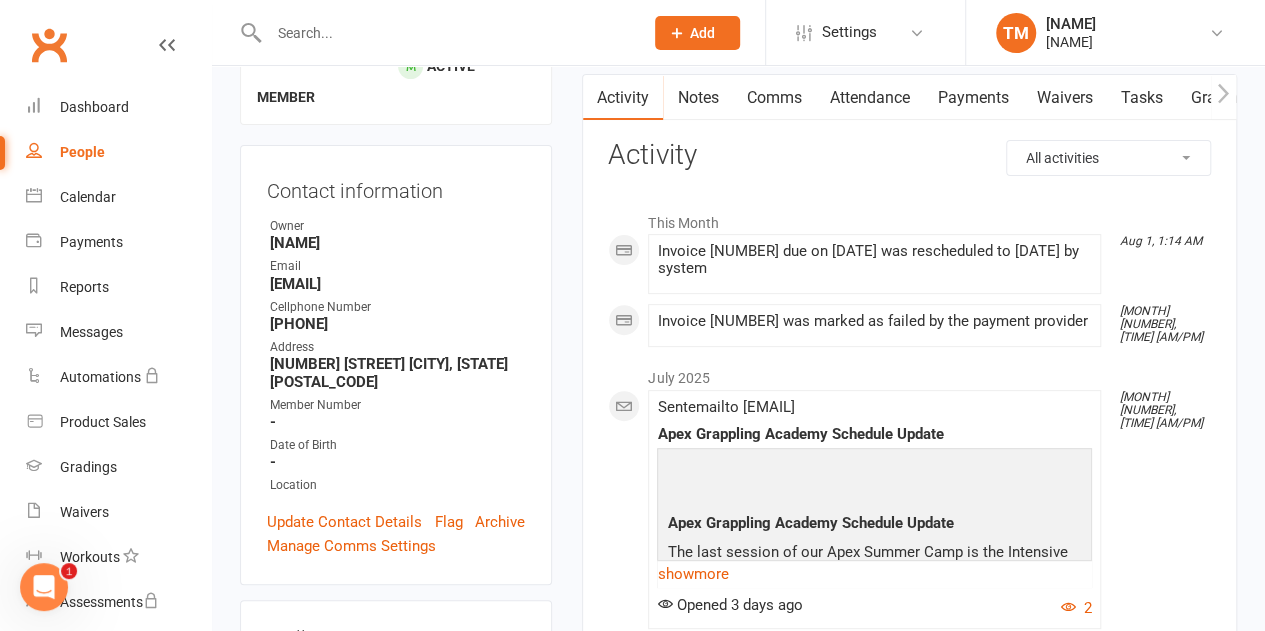 scroll, scrollTop: 196, scrollLeft: 0, axis: vertical 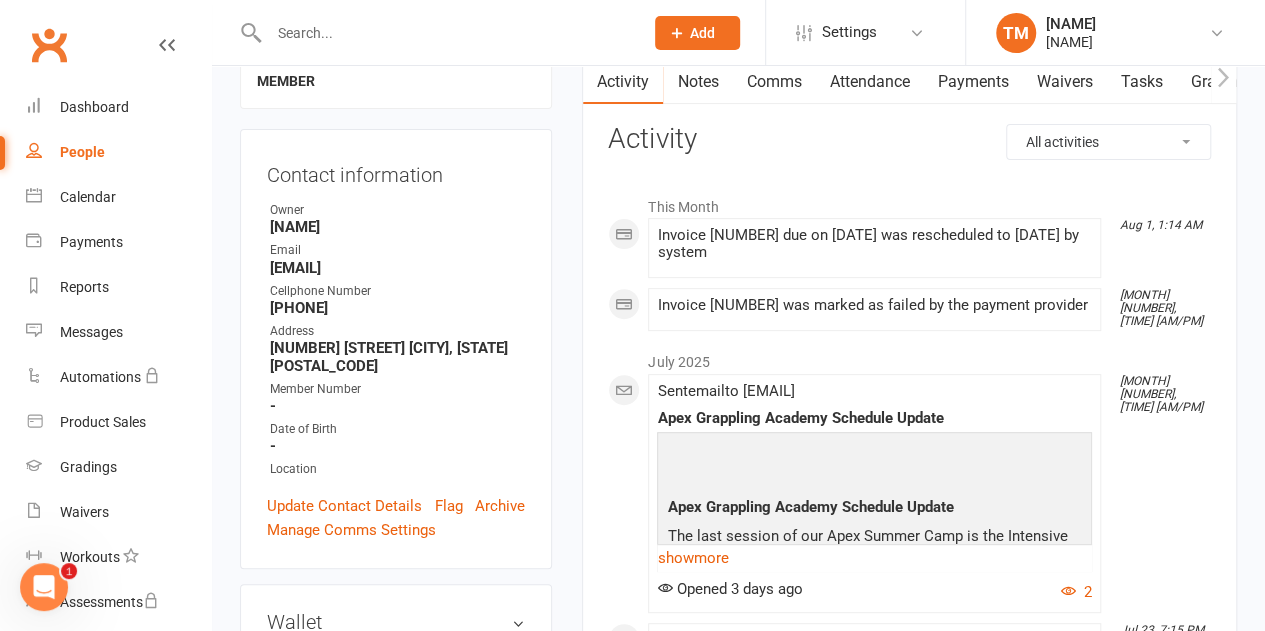 click on "Clubworx" at bounding box center (49, 45) 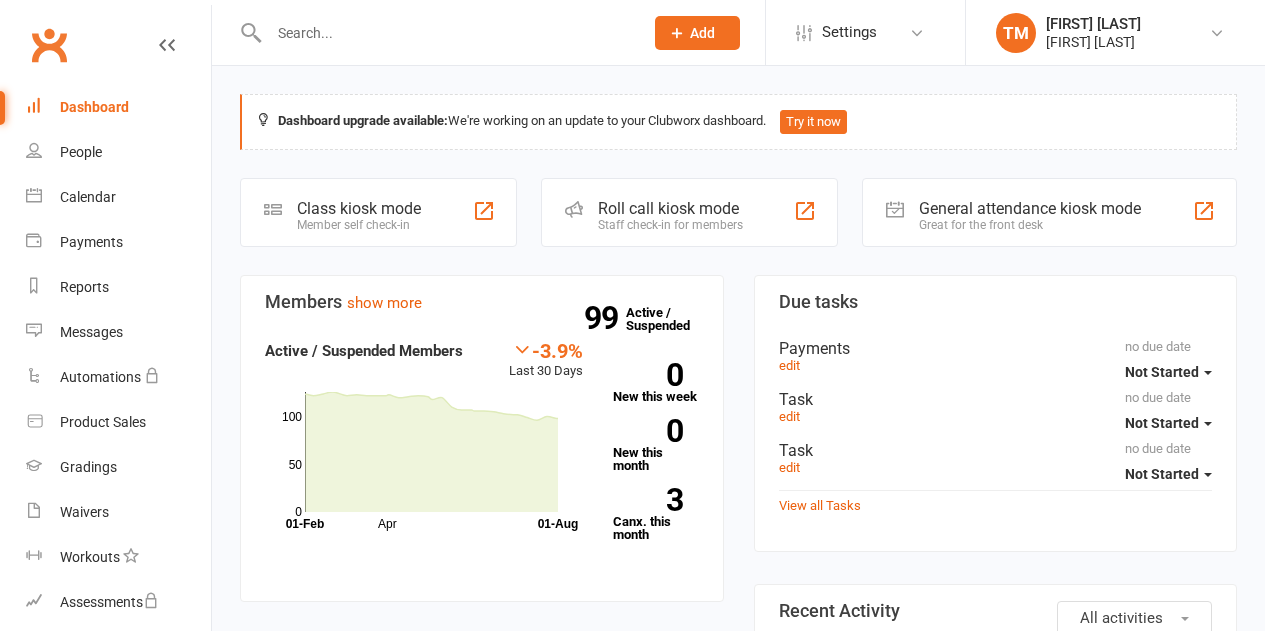 scroll, scrollTop: 0, scrollLeft: 0, axis: both 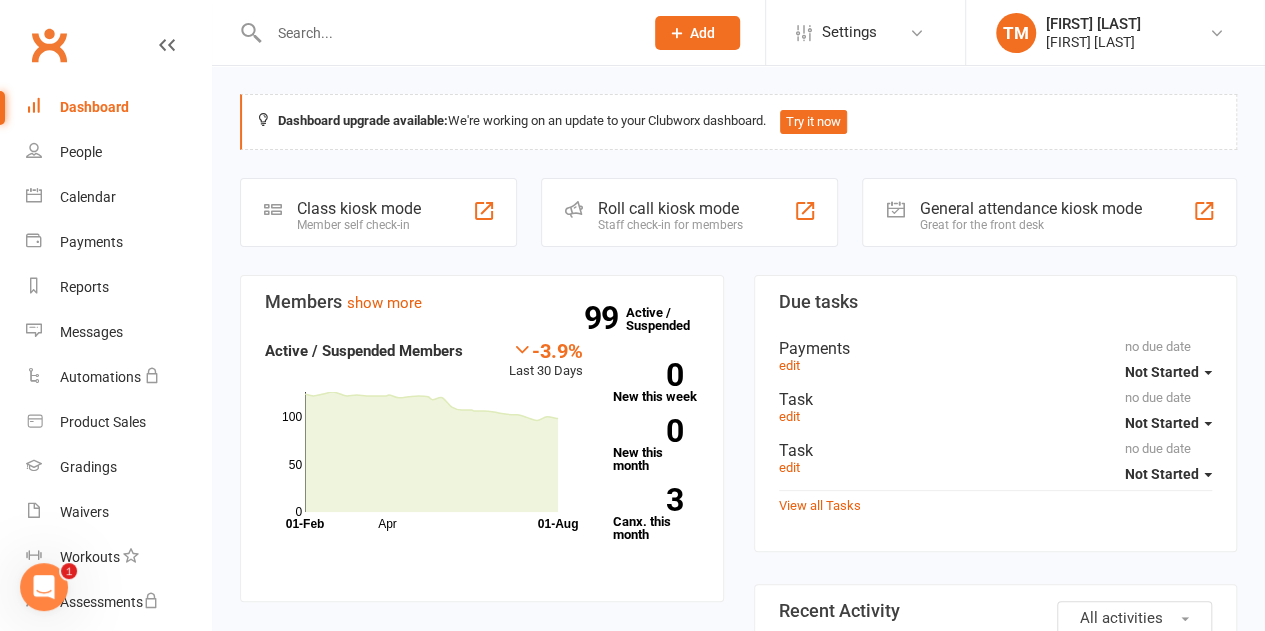 click on "View all Tasks" at bounding box center [996, 503] 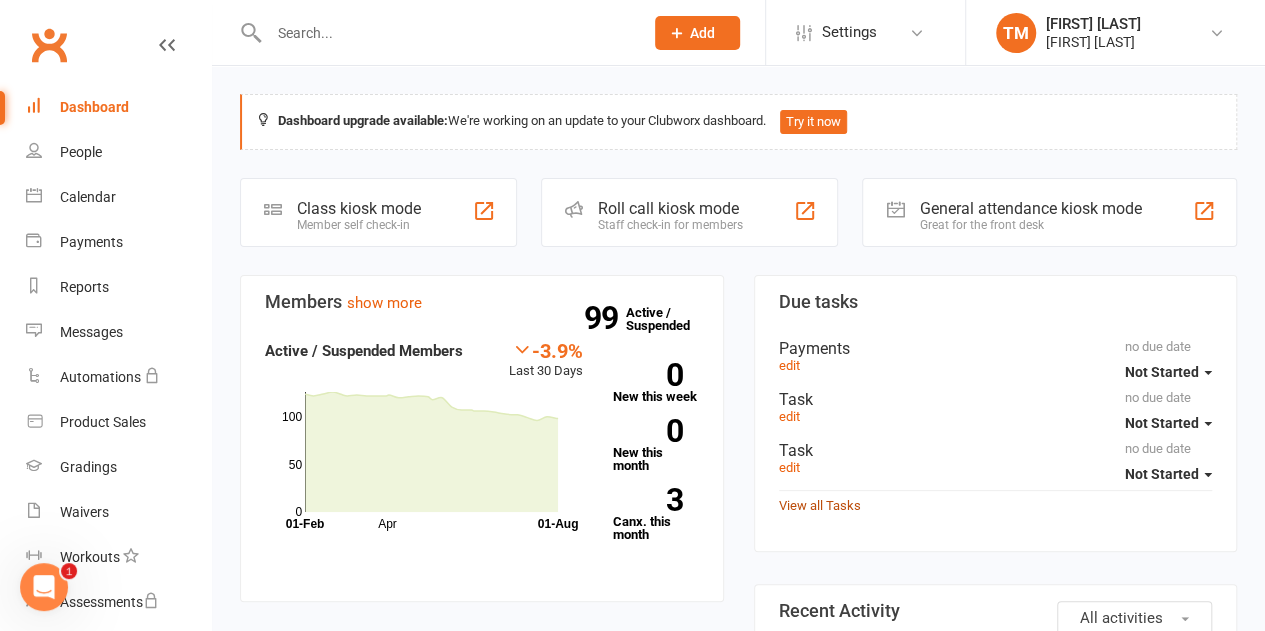 click on "View all Tasks" at bounding box center (820, 505) 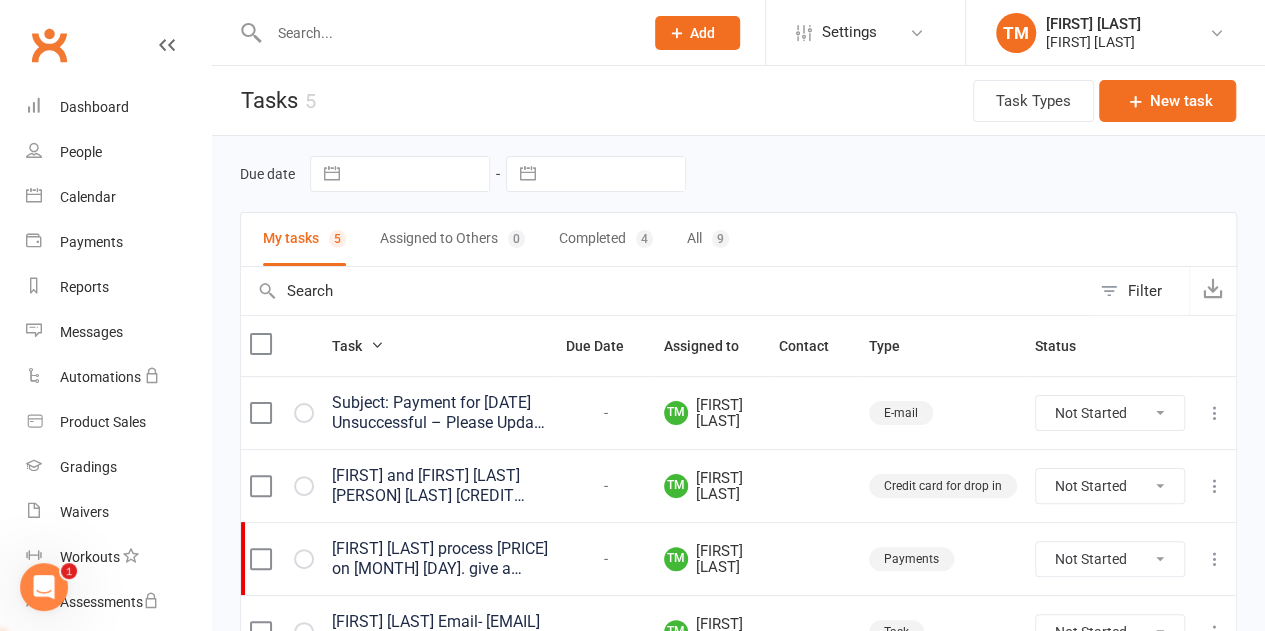 click on "Subject: Payment for May 1st Unsuccessful – Please Update
Hi [Customer's Name],
We’re reaching out to let you know that your payment for May 1st didn’t go through. This may be due to an expired card, insufficient funds, or another issue with the payment method on file.
To avoid any interruption to your membership, please contact us at your earliest convenience to update your payment method or make arrangements for the outstanding balance.
We understand that things happen, and we’re here to work with you to get everything squared away. Just give us a call or send a quick text when you're ready.
Thank you for being a part of the Apex family—we appreciate your continued support!
Best regards,
Apex Grappling Academy" at bounding box center [440, 413] 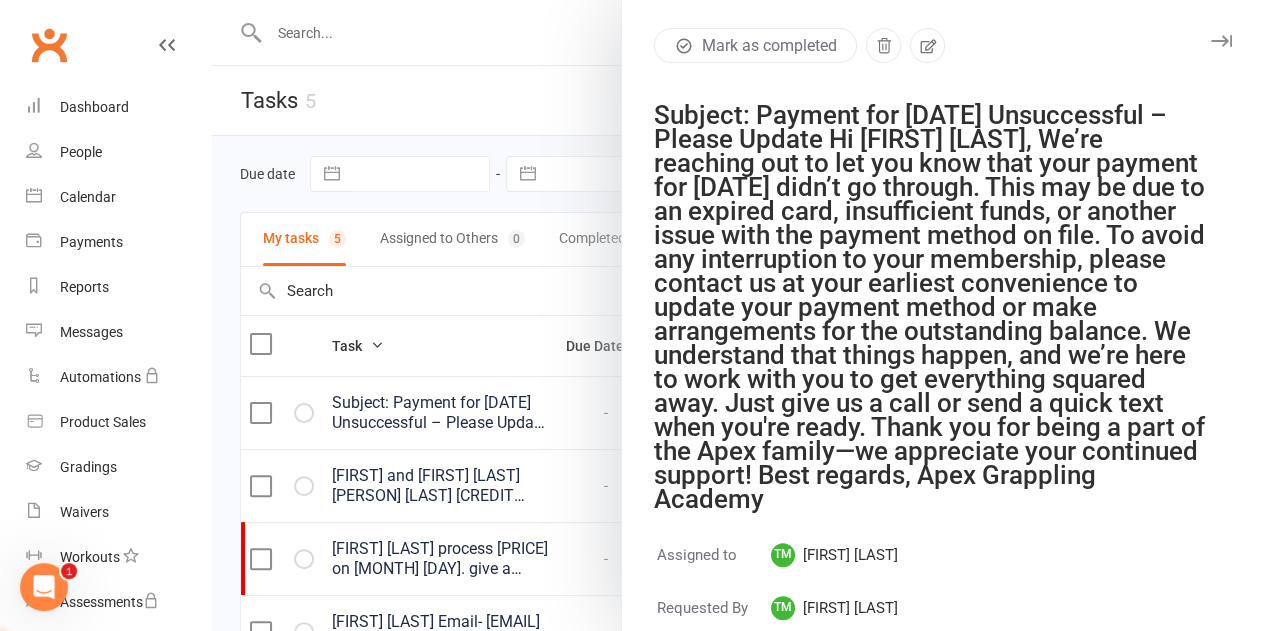drag, startPoint x: 646, startPoint y: 111, endPoint x: 1052, endPoint y: 491, distance: 556.0899 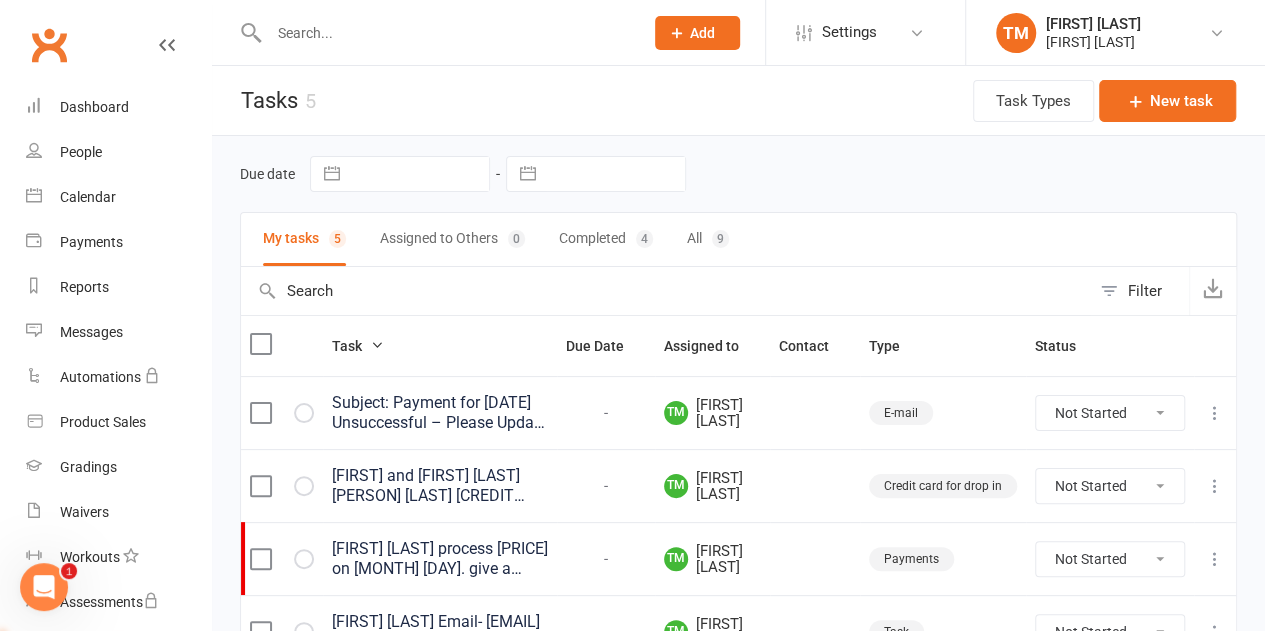 click at bounding box center (167, 45) 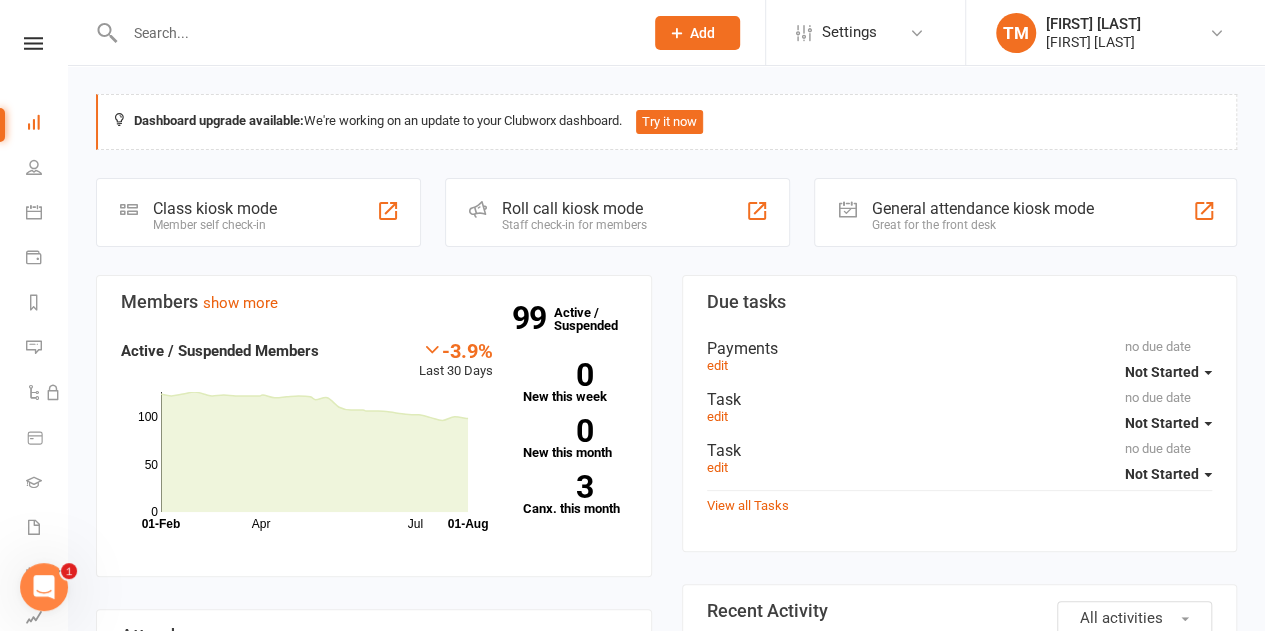 click at bounding box center [374, 33] 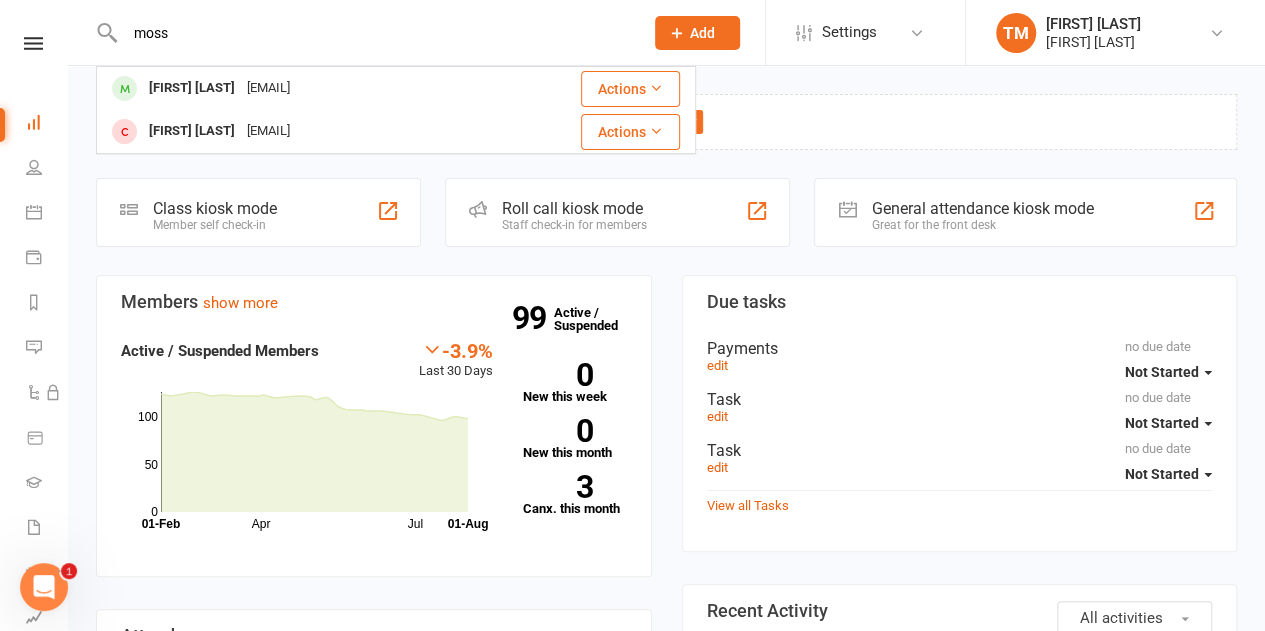 type on "moss" 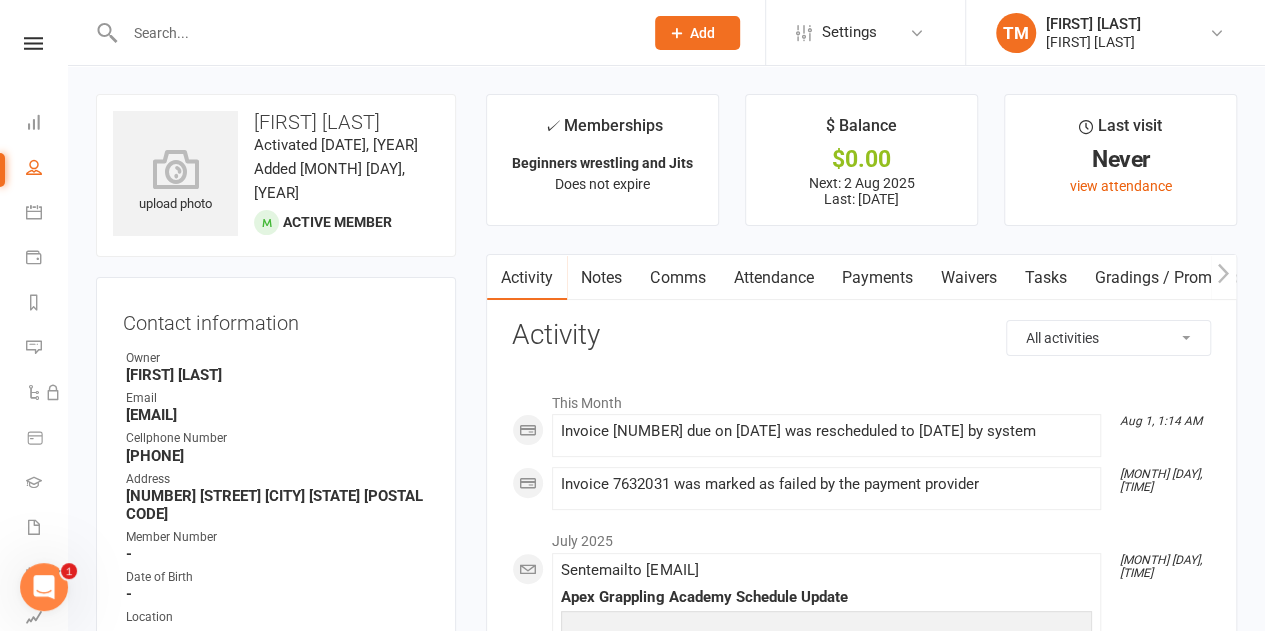 click at bounding box center (33, 43) 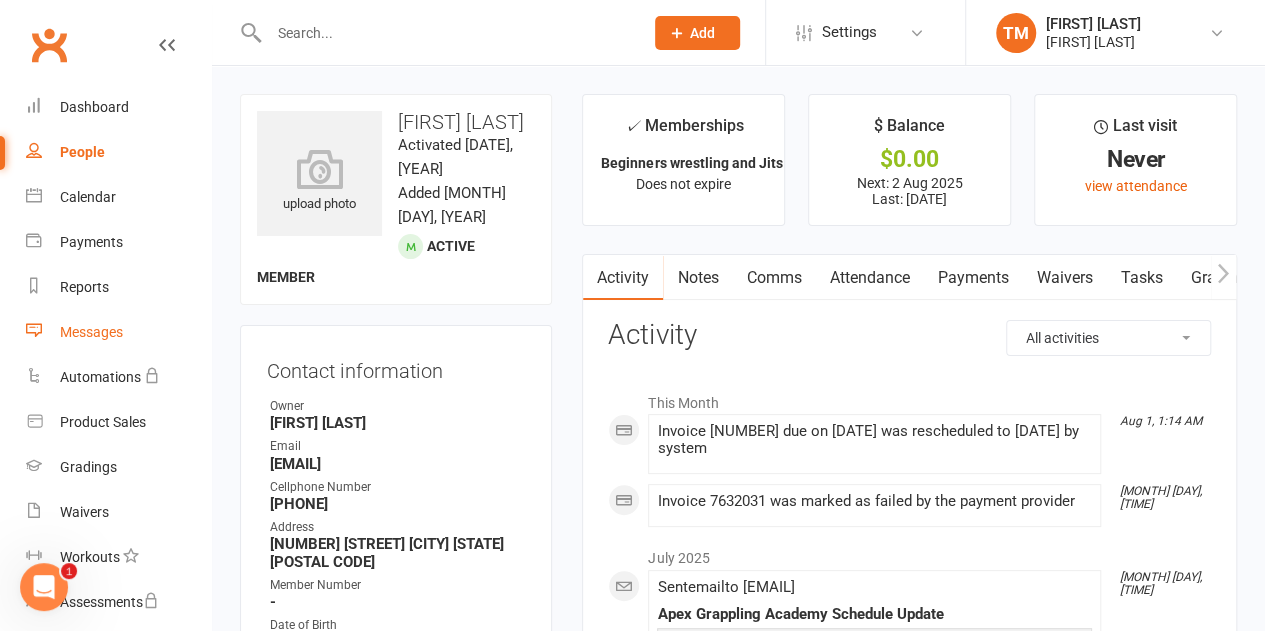 click on "Messages" at bounding box center [118, 332] 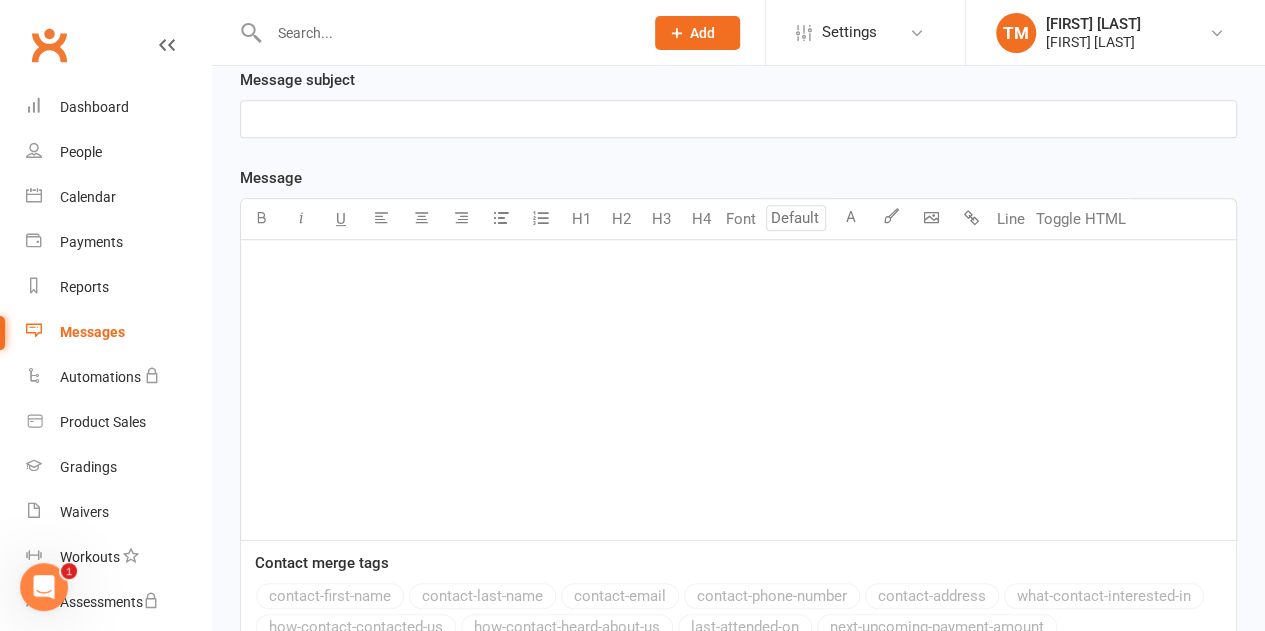 scroll, scrollTop: 433, scrollLeft: 0, axis: vertical 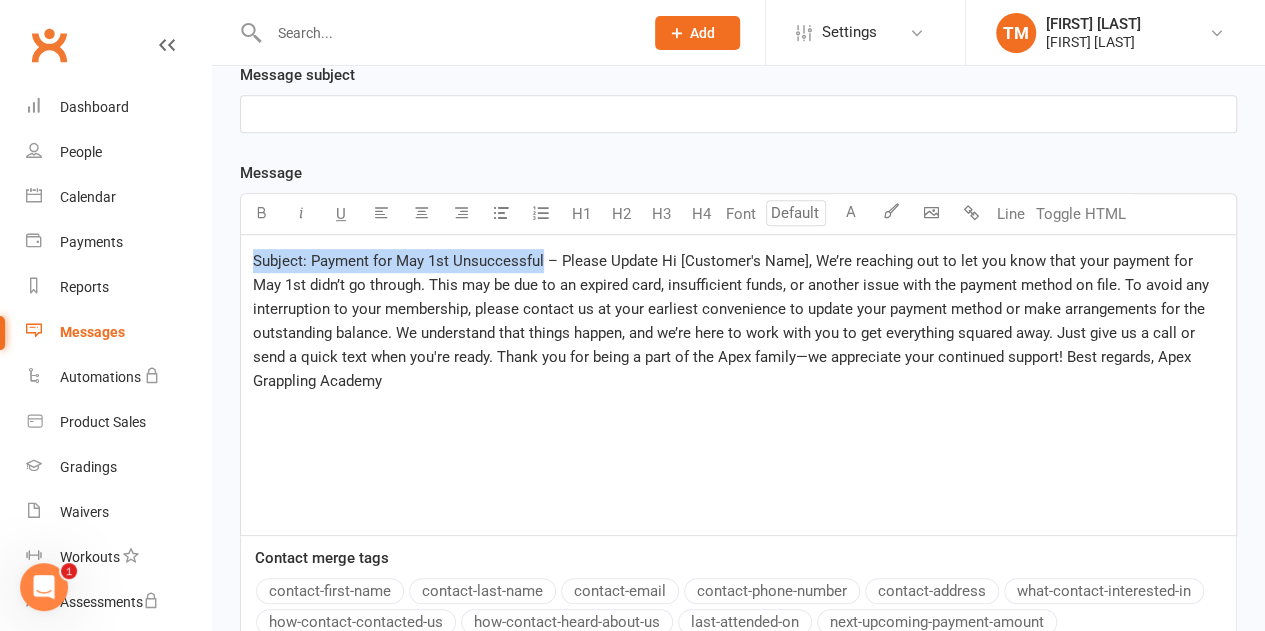 drag, startPoint x: 543, startPoint y: 251, endPoint x: 247, endPoint y: 239, distance: 296.24313 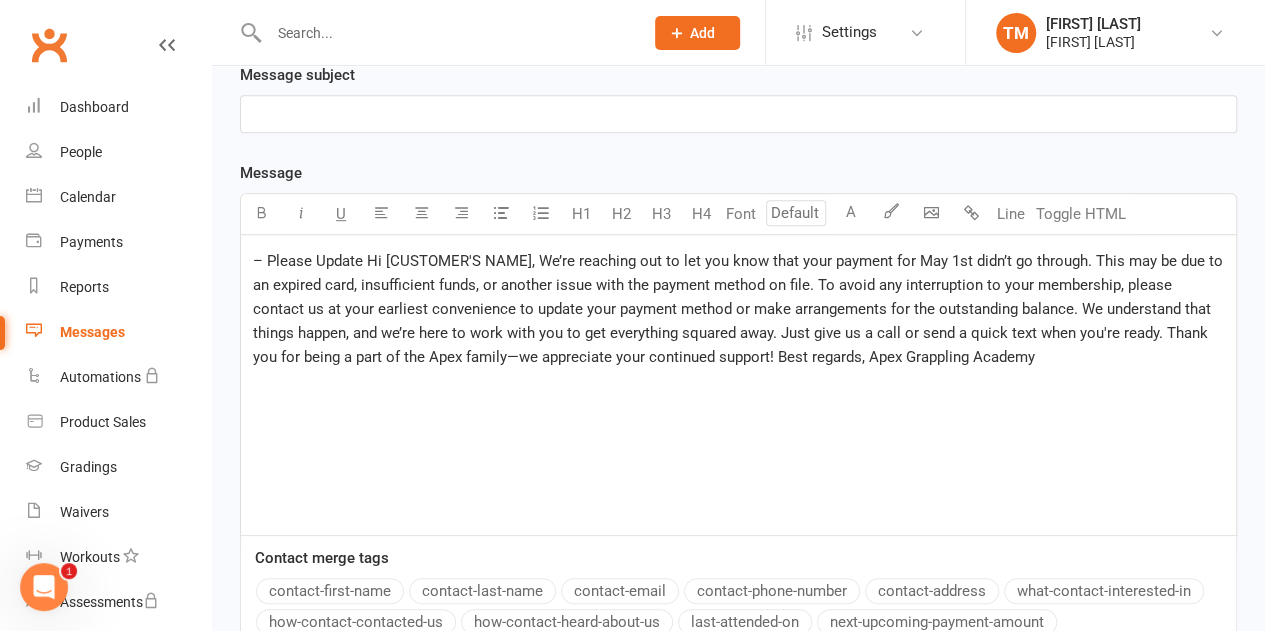 click on "﻿" at bounding box center [738, 114] 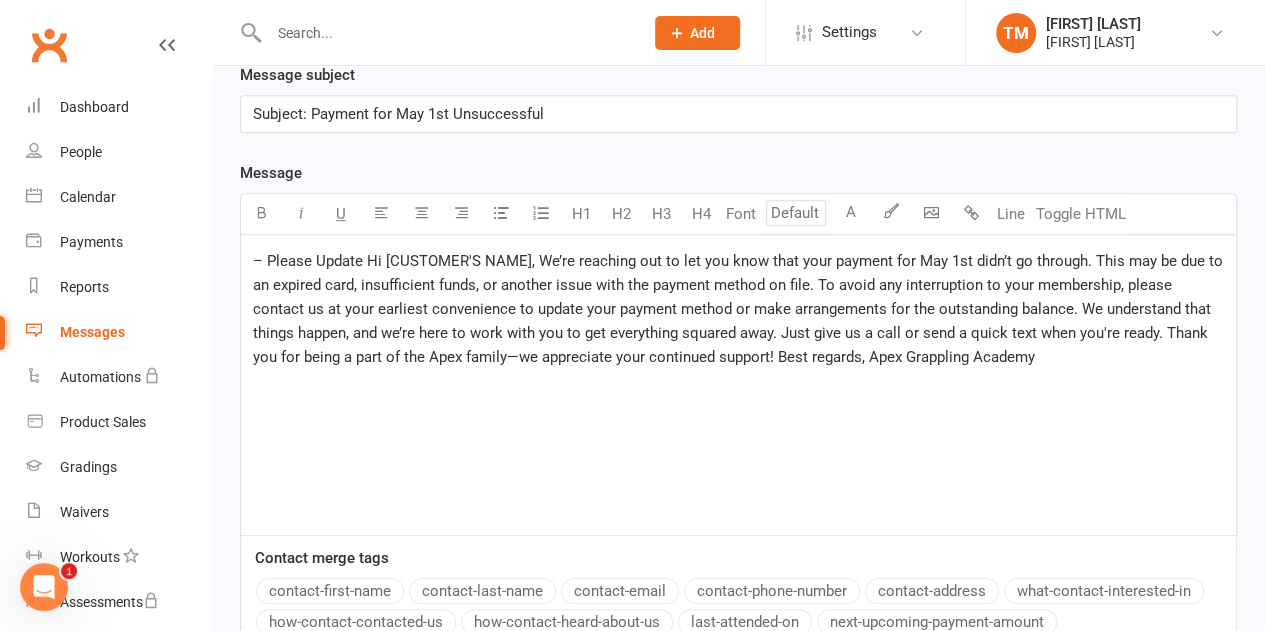 click on "Subject: Payment for May 1st Unsuccessful" at bounding box center (398, 114) 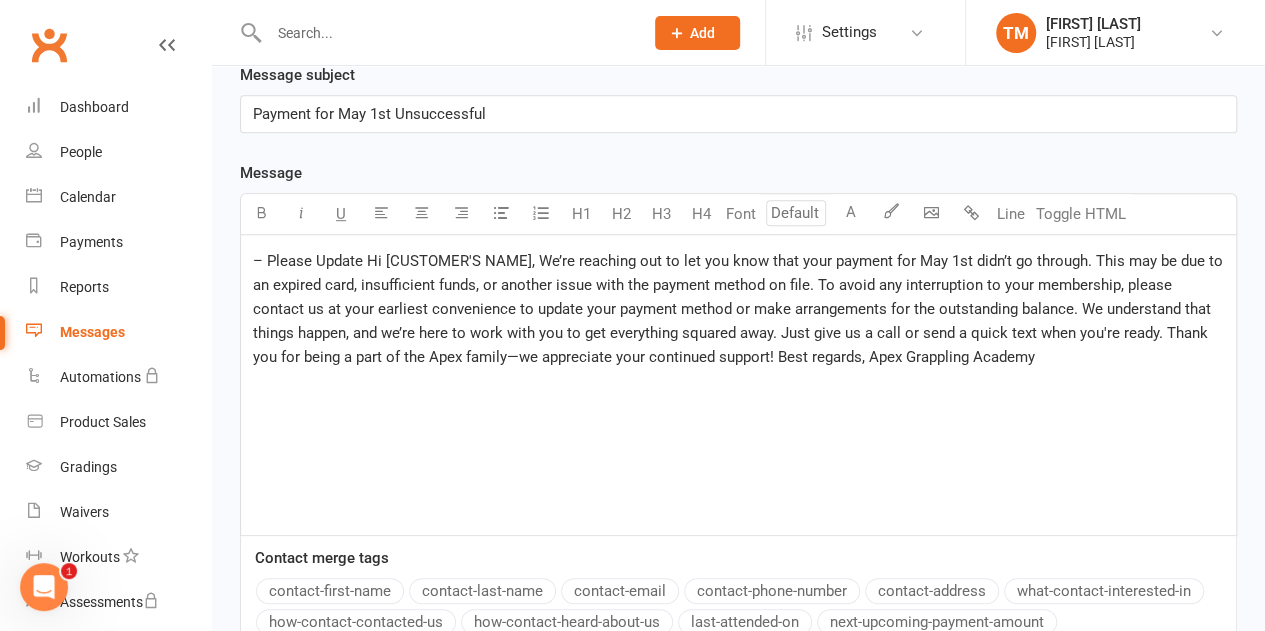 click on "Payment for May 1st Unsuccessful" at bounding box center [369, 114] 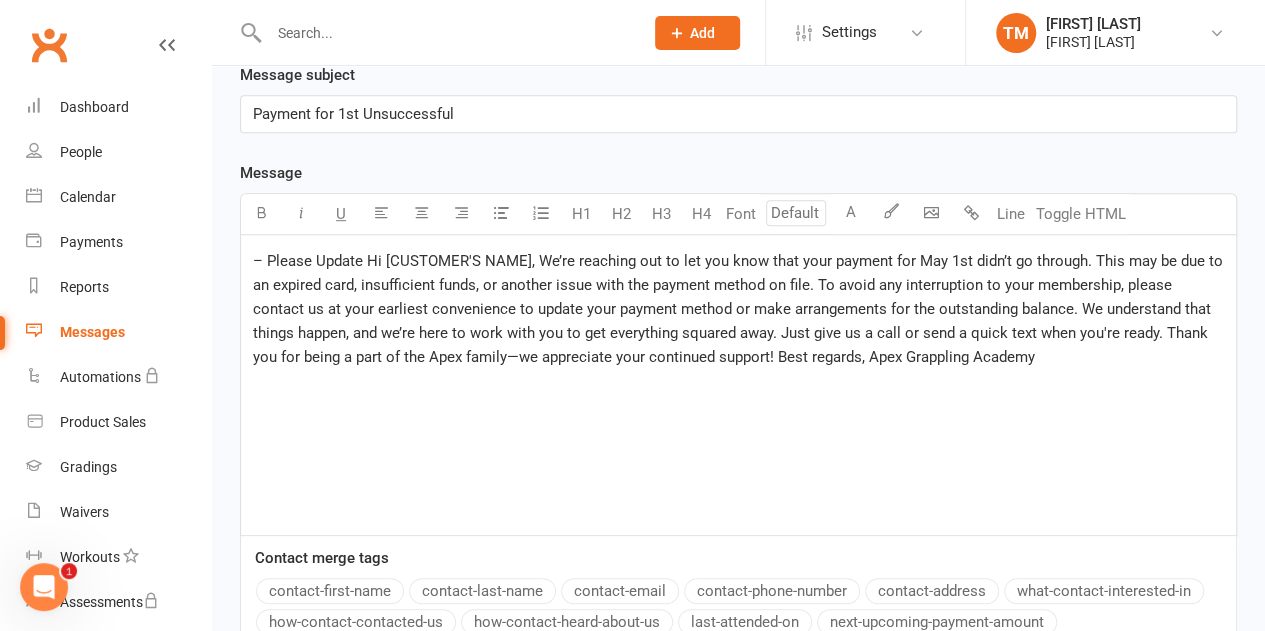 type 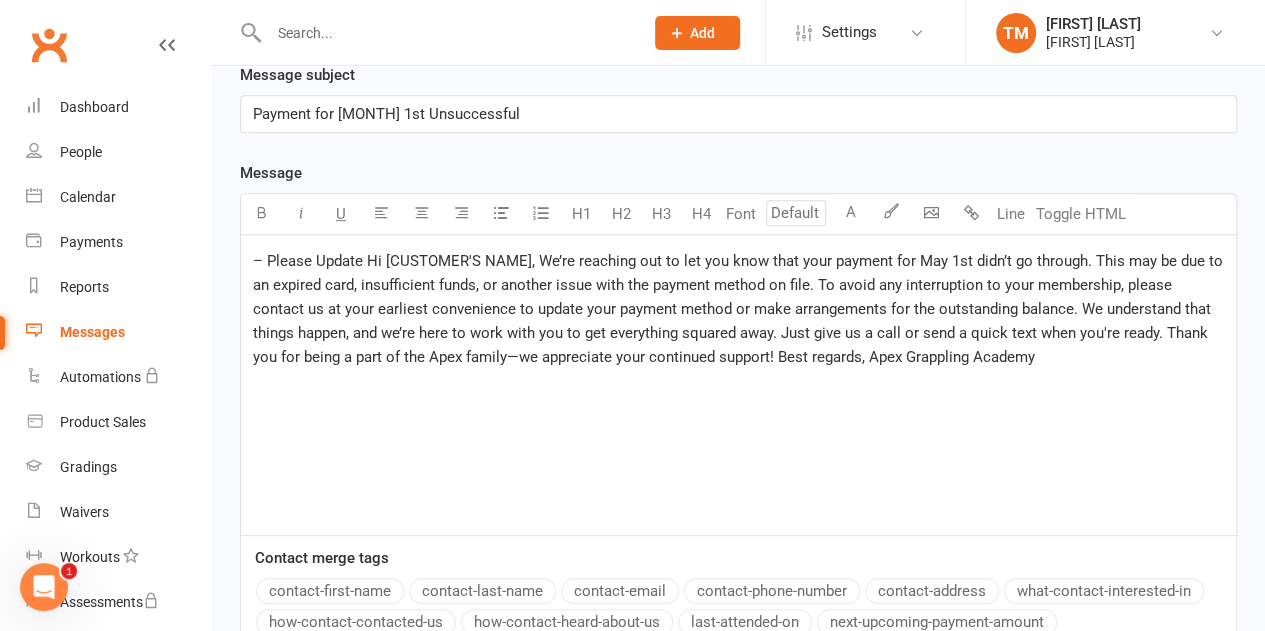 click on "Payment for august 1st Unsuccessful" at bounding box center (386, 114) 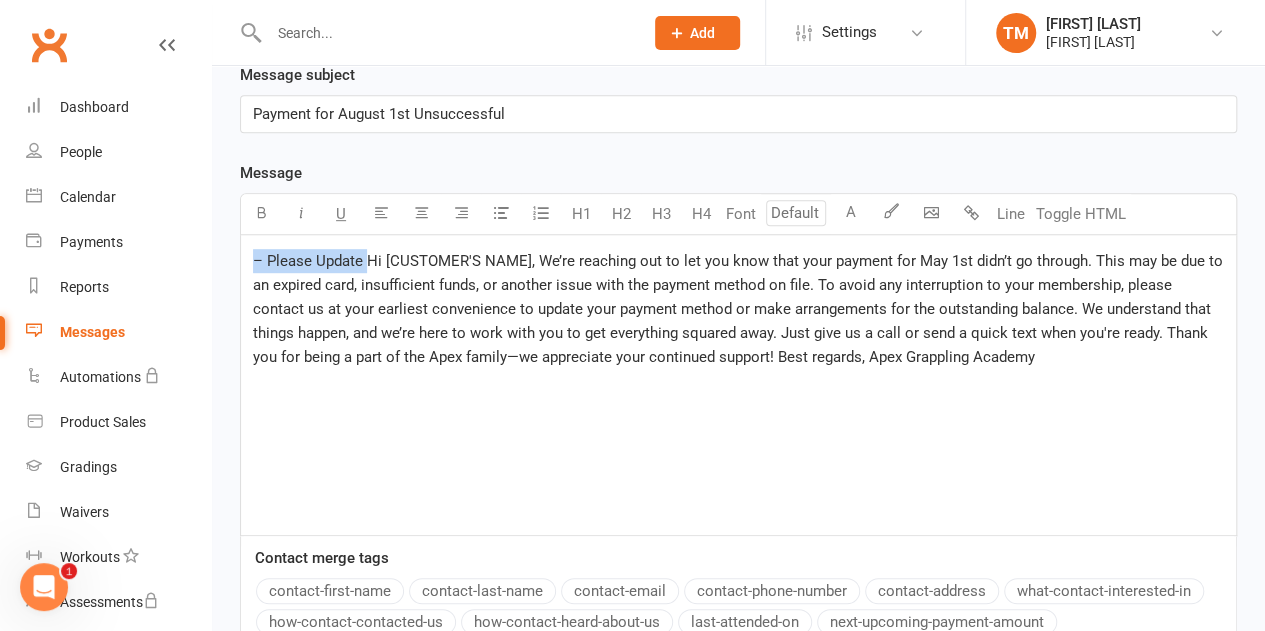drag, startPoint x: 365, startPoint y: 251, endPoint x: 253, endPoint y: 251, distance: 112 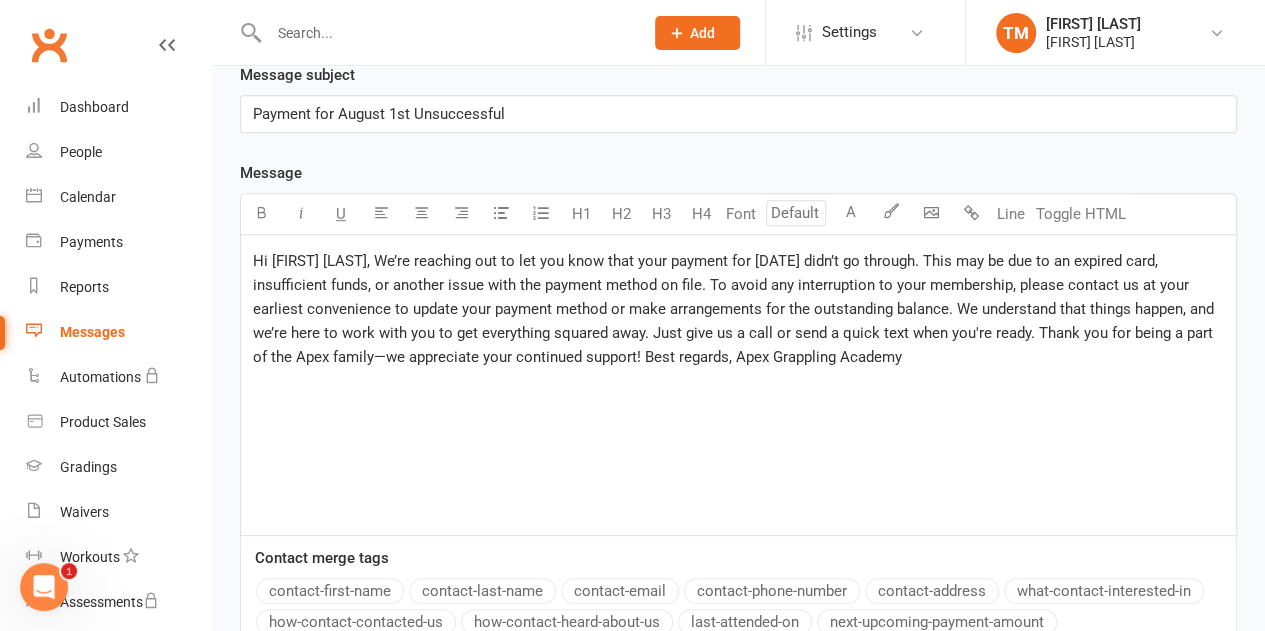 click on "Hi [Customer's Name], We’re reaching out to let you know that your payment for May 1st didn’t go through. This may be due to an expired card, insufficient funds, or another issue with the payment method on file. To avoid any interruption to your membership, please contact us at your earliest convenience to update your payment method or make arrangements for the outstanding balance. We understand that things happen, and we’re here to work with you to get everything squared away. Just give us a call or send a quick text when you're ready. Thank you for being a part of the Apex family—we appreciate your continued support! Best regards, Apex Grappling Academy" at bounding box center (735, 309) 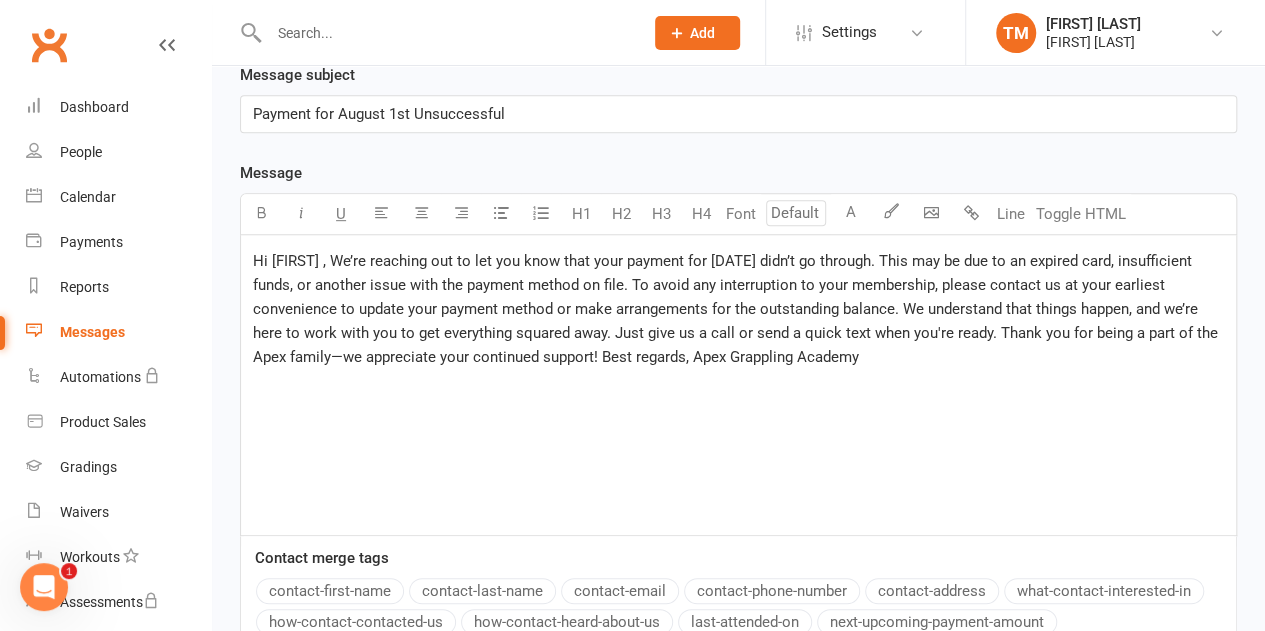 click on "Hi , We’re reaching out to let you know that your payment for May 1st didn’t go through. This may be due to an expired card, insufficient funds, or another issue with the payment method on file. To avoid any interruption to your membership, please contact us at your earliest convenience to update your payment method or make arrangements for the outstanding balance. We understand that things happen, and we’re here to work with you to get everything squared away. Just give us a call or send a quick text when you're ready. Thank you for being a part of the Apex family—we appreciate your continued support! Best regards, Apex Grappling Academy" at bounding box center (738, 309) 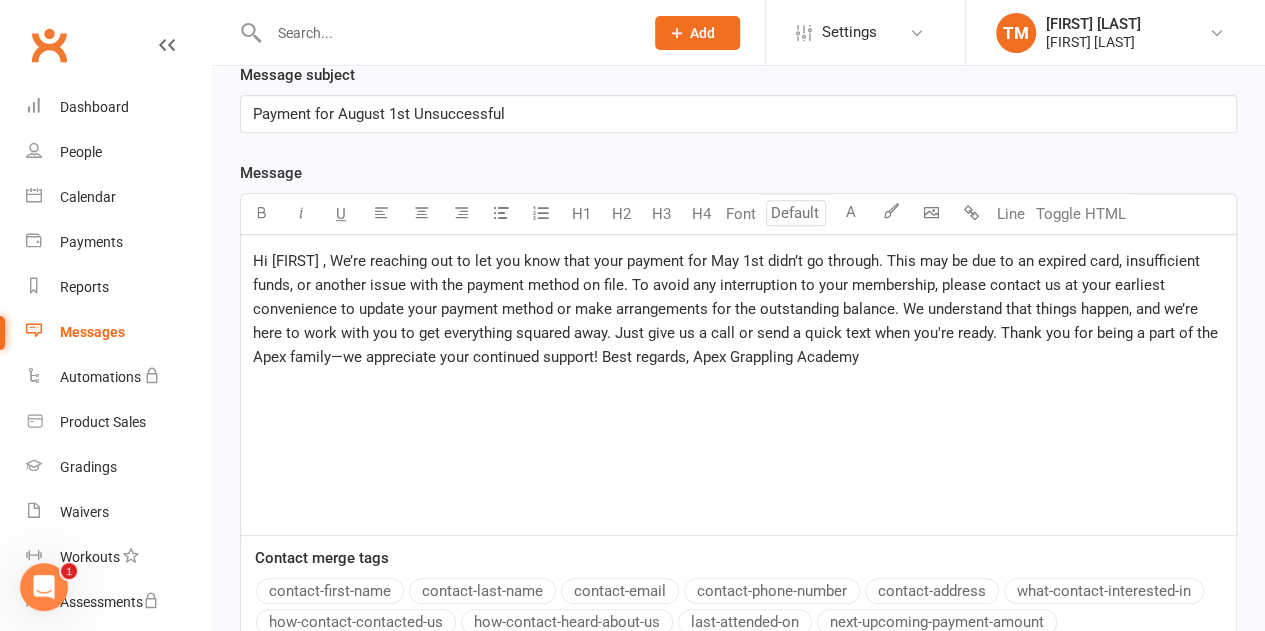 click on "Hi Moses , We’re reaching out to let you know that your payment for May 1st didn’t go through. This may be due to an expired card, insufficient funds, or another issue with the payment method on file. To avoid any interruption to your membership, please contact us at your earliest convenience to update your payment method or make arrangements for the outstanding balance. We understand that things happen, and we’re here to work with you to get everything squared away. Just give us a call or send a quick text when you're ready. Thank you for being a part of the Apex family—we appreciate your continued support! Best regards, Apex Grappling Academy" at bounding box center [737, 309] 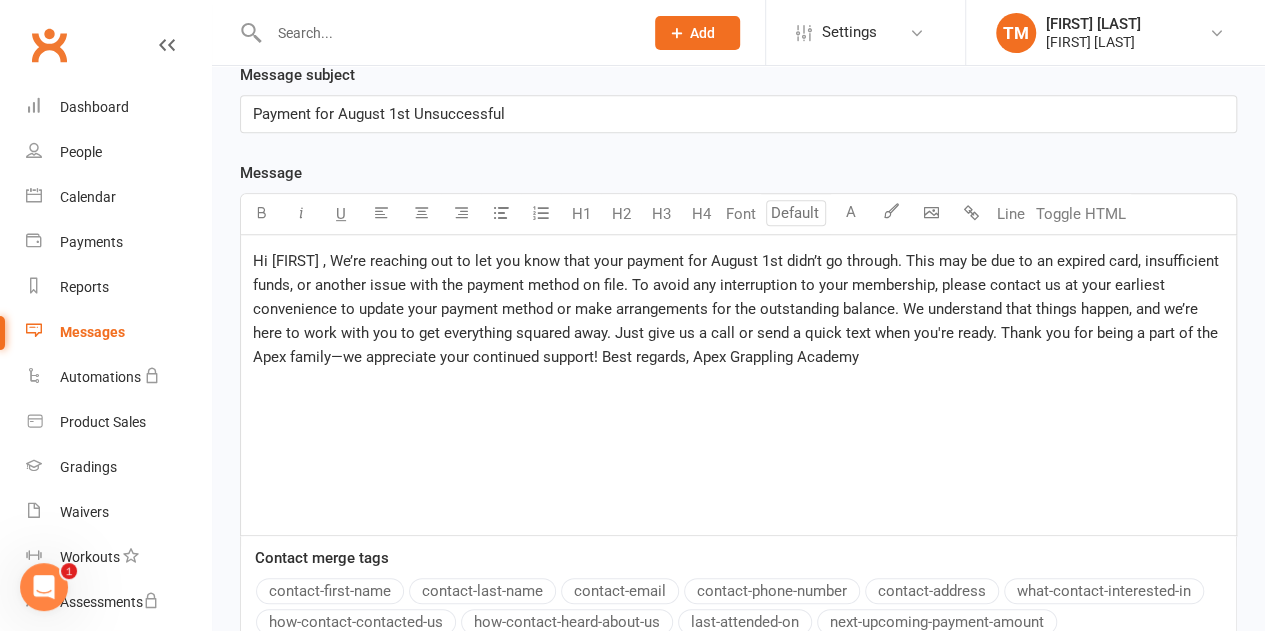click on "Hi Moses , We’re reaching out to let you know that your payment for August 1st didn’t go through. This may be due to an expired card, insufficient funds, or another issue with the payment method on file. To avoid any interruption to your membership, please contact us at your earliest convenience to update your payment method or make arrangements for the outstanding balance. We understand that things happen, and we’re here to work with you to get everything squared away. Just give us a call or send a quick text when you're ready. Thank you for being a part of the Apex family—we appreciate your continued support! Best regards, Apex Grappling Academy" at bounding box center (738, 309) 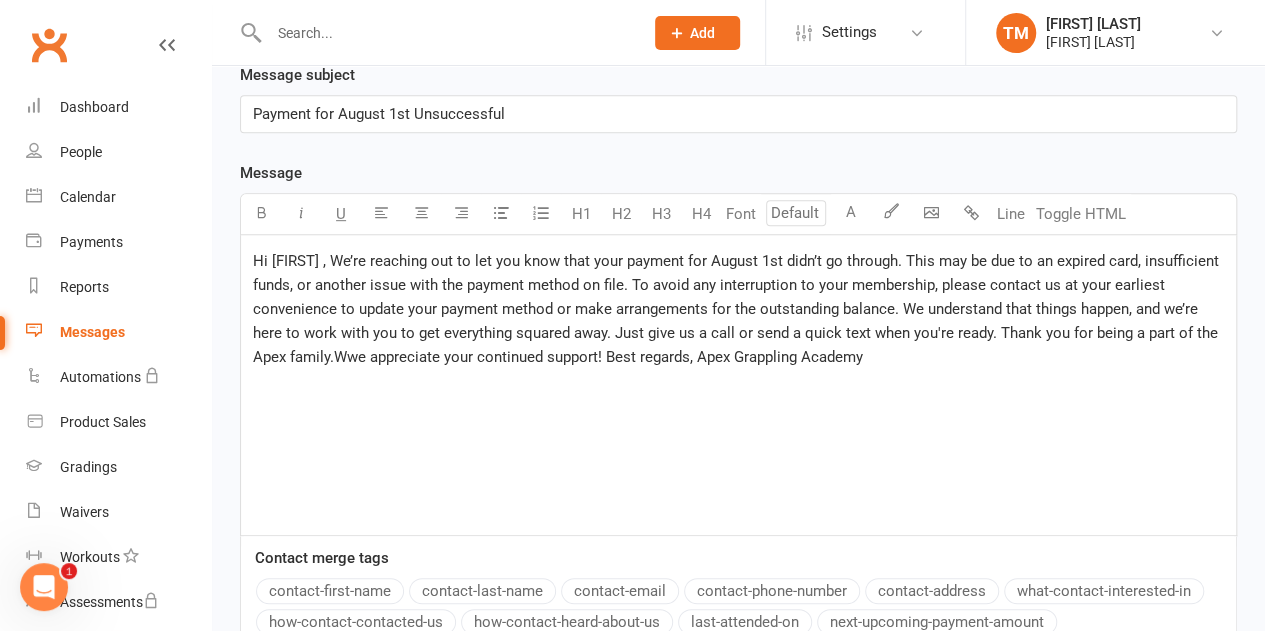 click on "Hi Moses , We’re reaching out to let you know that your payment for August 1st didn’t go through. This may be due to an expired card, insufficient funds, or another issue with the payment method on file. To avoid any interruption to your membership, please contact us at your earliest convenience to update your payment method or make arrangements for the outstanding balance. We understand that things happen, and we’re here to work with you to get everything squared away. Just give us a call or send a quick text when you're ready. Thank you for being a part of the Apex family.Wwe appreciate your continued support! Best regards, Apex Grappling Academy" at bounding box center [738, 309] 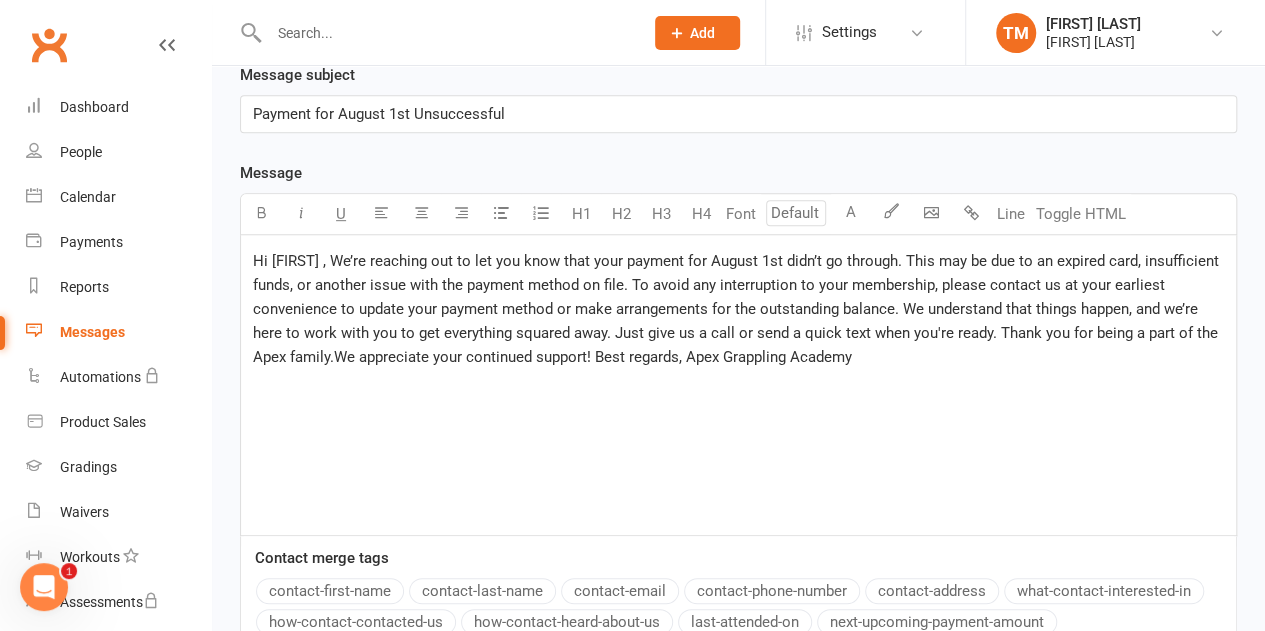 click on "Hi Moses , We’re reaching out to let you know that your payment for August 1st didn’t go through. This may be due to an expired card, insufficient funds, or another issue with the payment method on file. To avoid any interruption to your membership, please contact us at your earliest convenience to update your payment method or make arrangements for the outstanding balance. We understand that things happen, and we’re here to work with you to get everything squared away. Just give us a call or send a quick text when you're ready. Thank you for being a part of the Apex family.We appreciate your continued support! Best regards, Apex Grappling Academy" at bounding box center (738, 309) 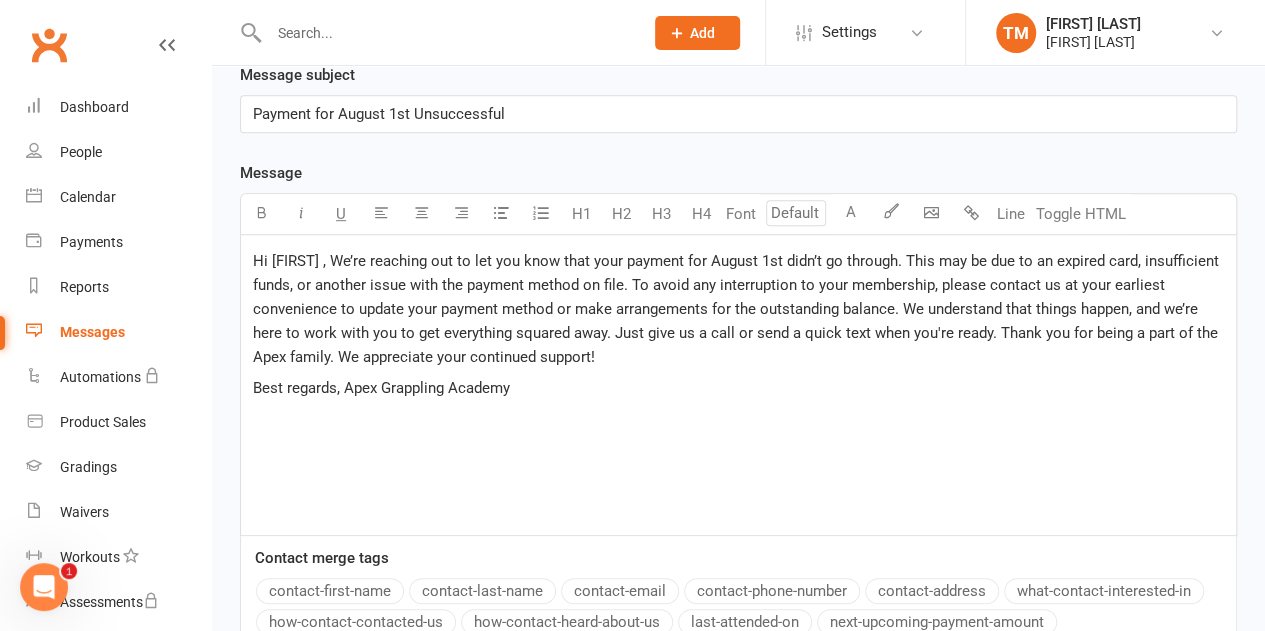 click on "Best regards, Apex Grappling Academy" at bounding box center [738, 388] 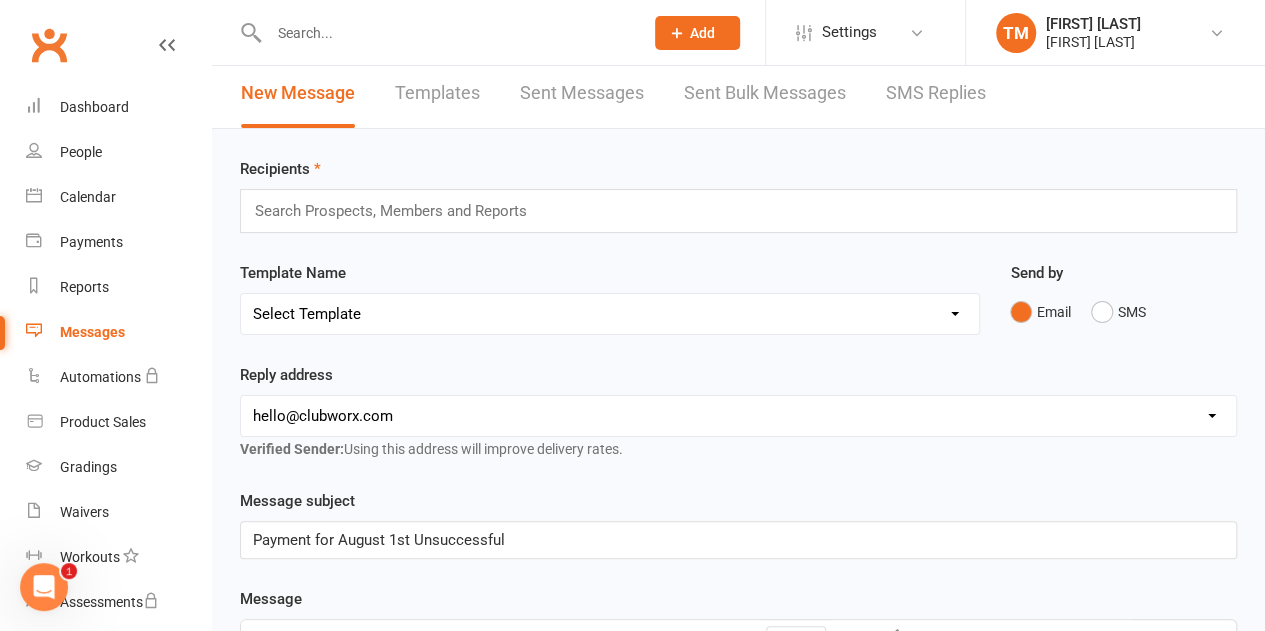 scroll, scrollTop: 0, scrollLeft: 0, axis: both 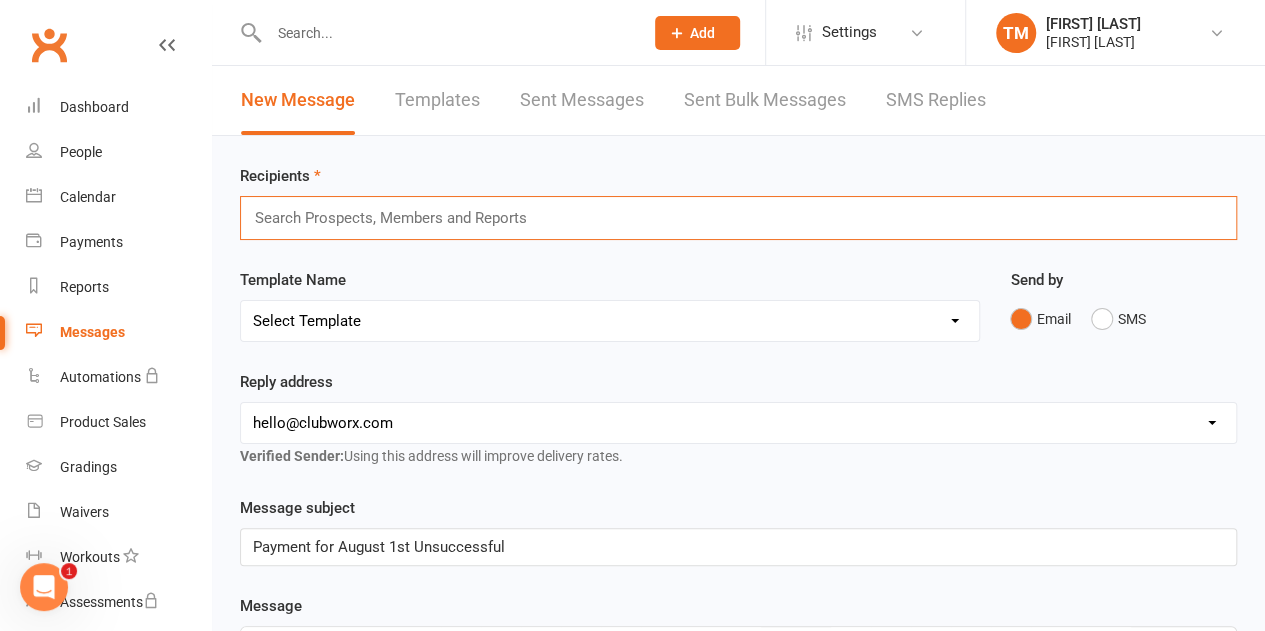 click at bounding box center (399, 218) 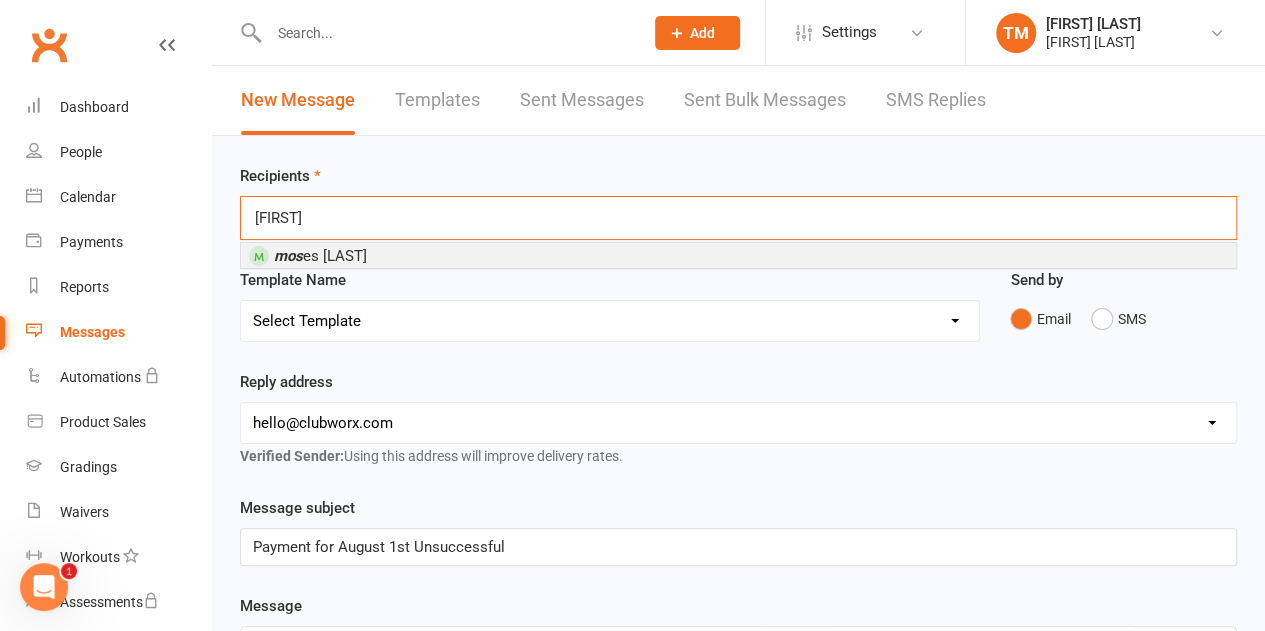type on "Mos" 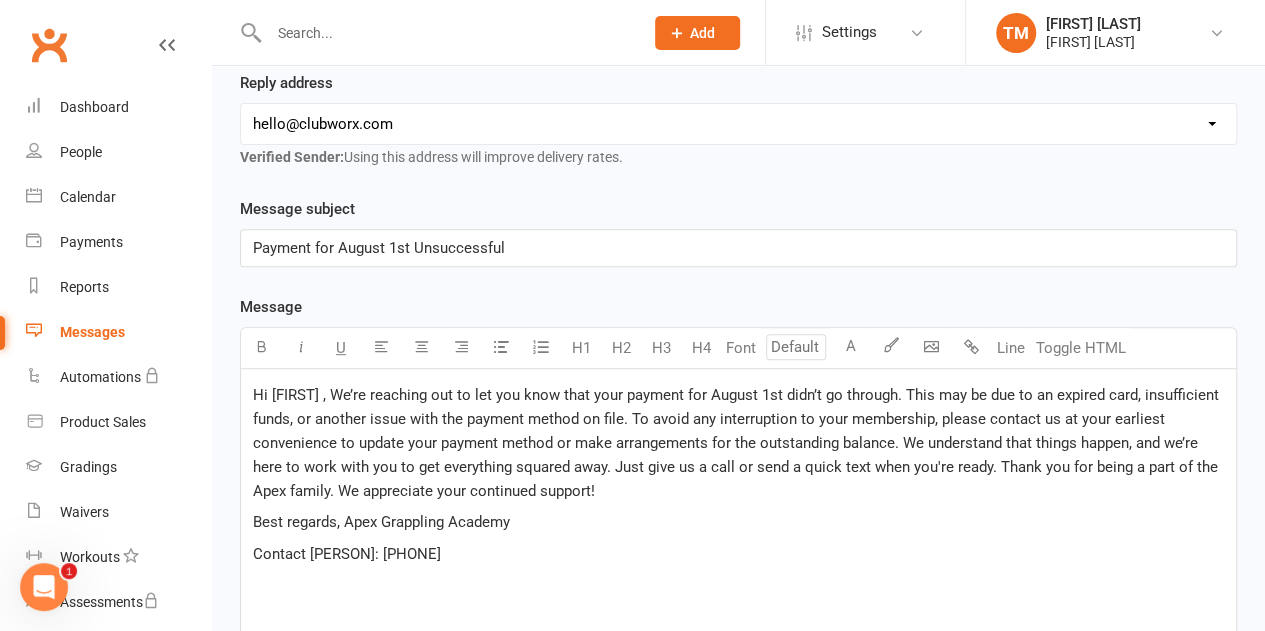 scroll, scrollTop: 312, scrollLeft: 0, axis: vertical 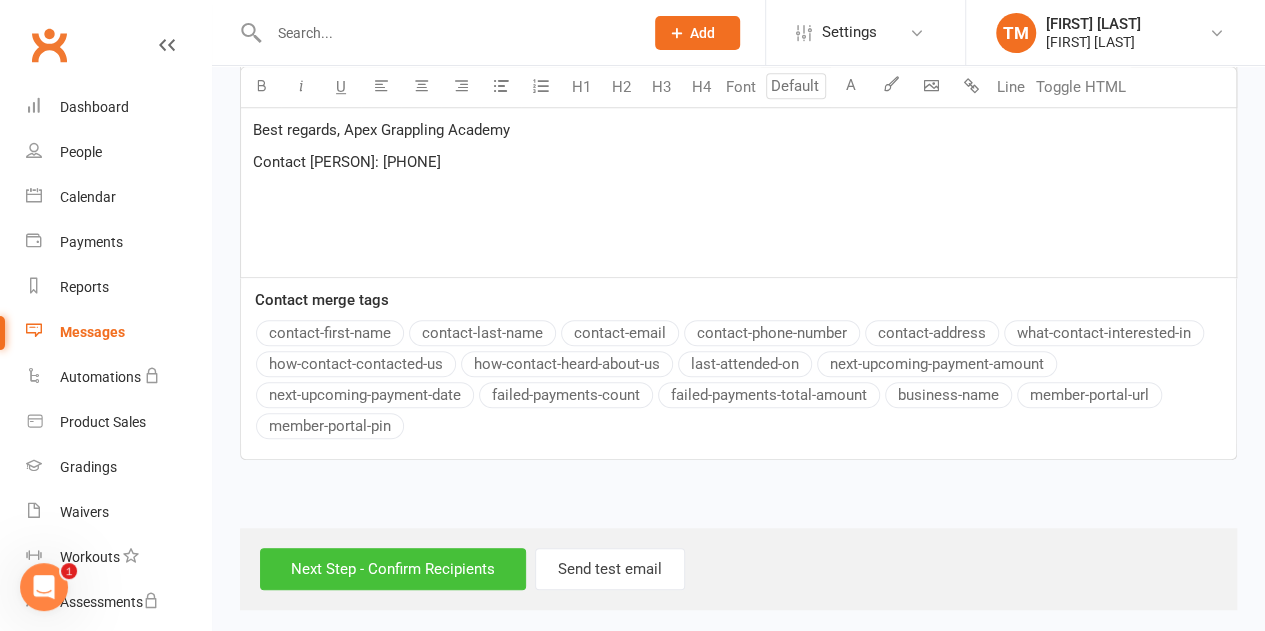click on "Next Step - Confirm Recipients" at bounding box center [393, 569] 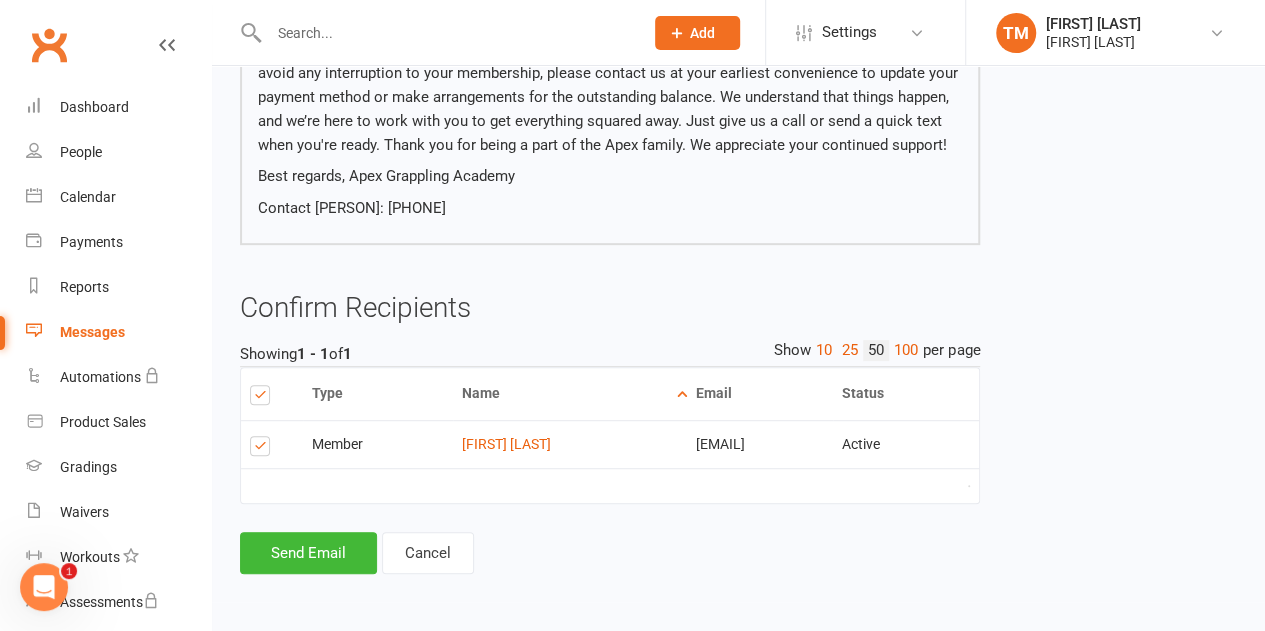 scroll, scrollTop: 0, scrollLeft: 0, axis: both 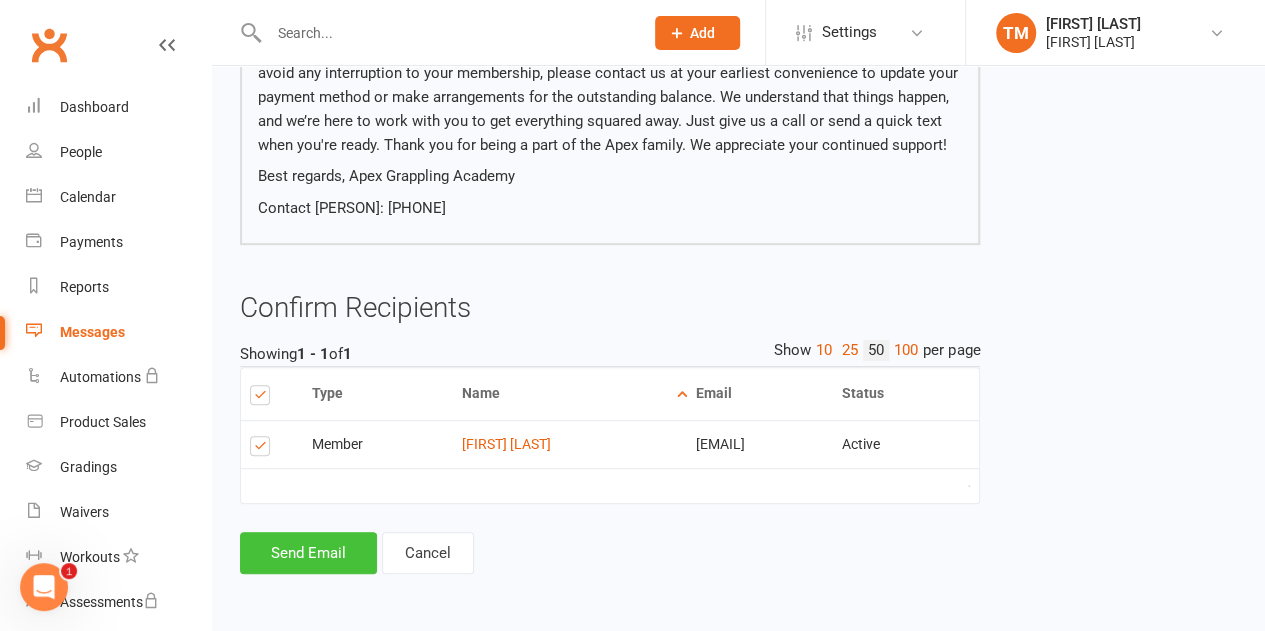 click on "Send Email" at bounding box center (308, 553) 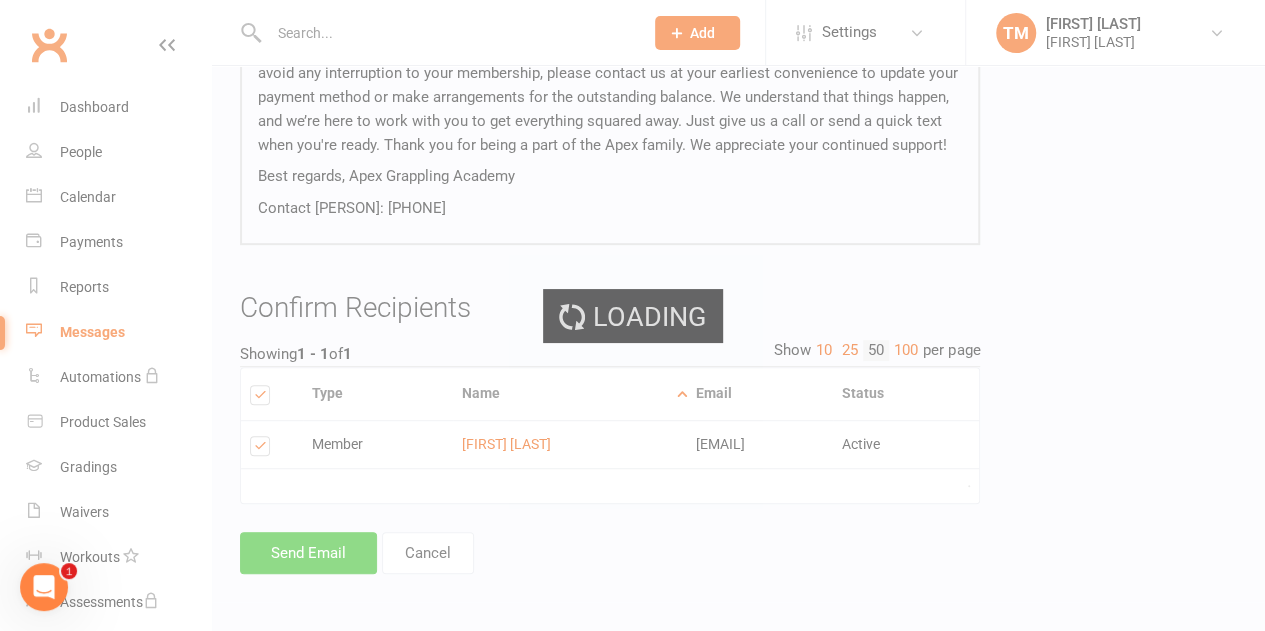 scroll, scrollTop: 388, scrollLeft: 0, axis: vertical 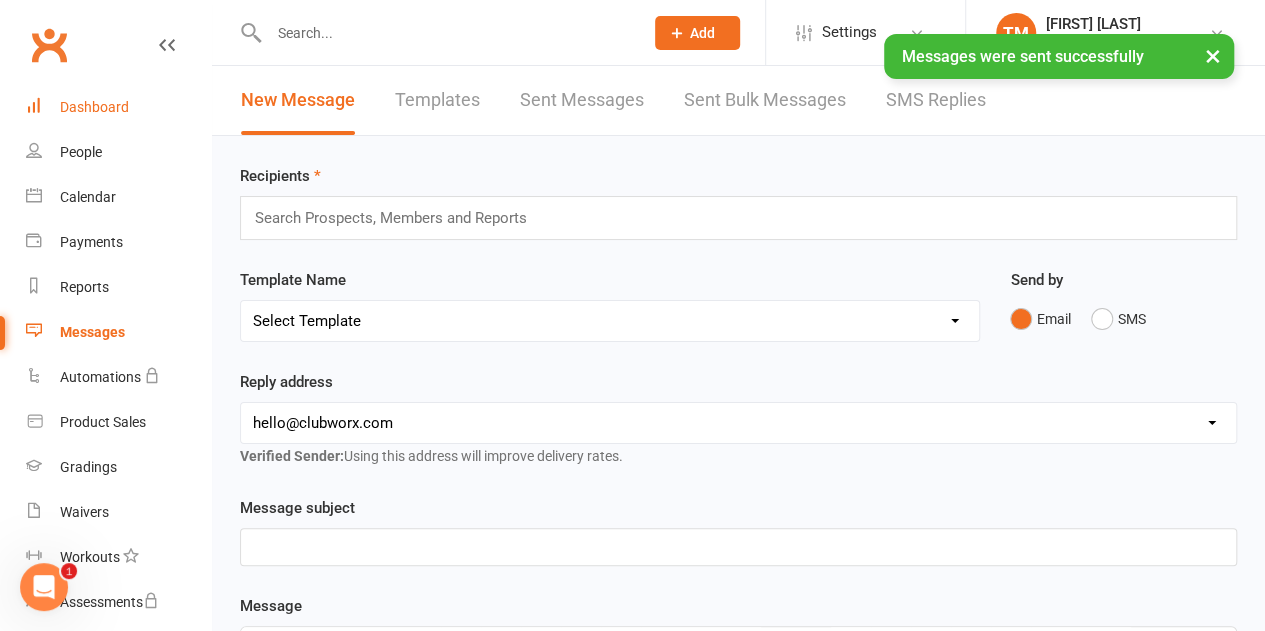 click on "Dashboard" at bounding box center (94, 107) 